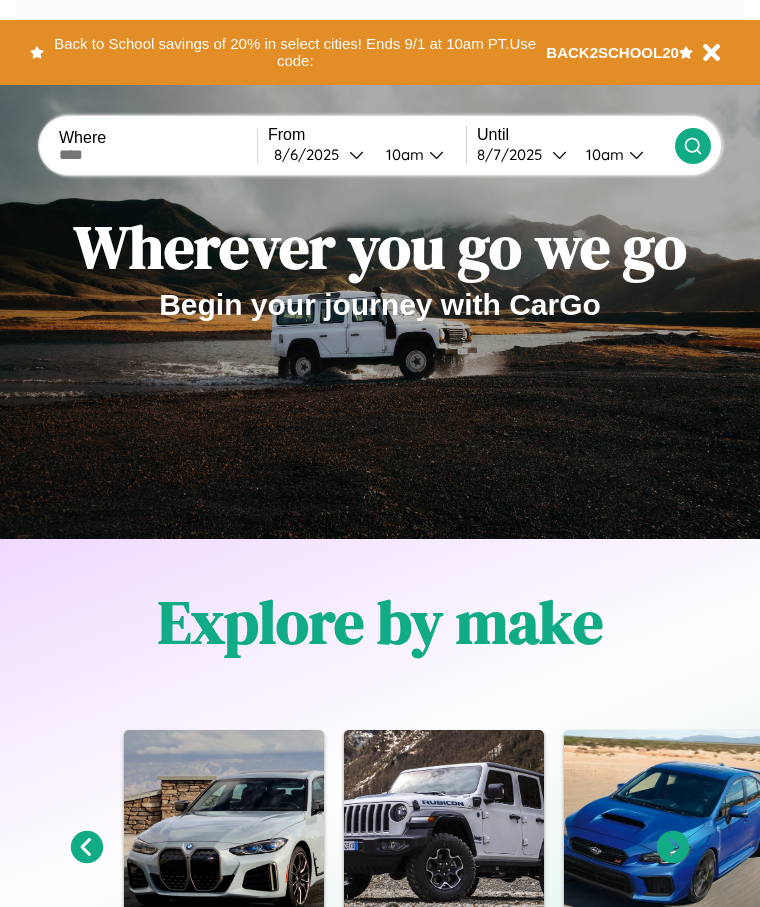 scroll, scrollTop: 0, scrollLeft: 0, axis: both 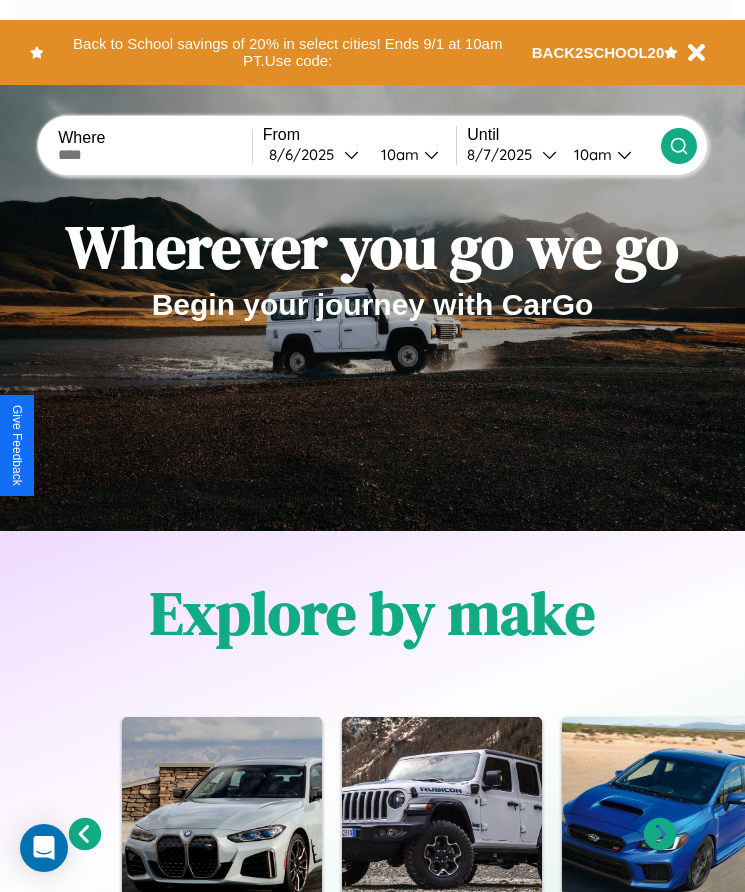 click at bounding box center [155, 155] 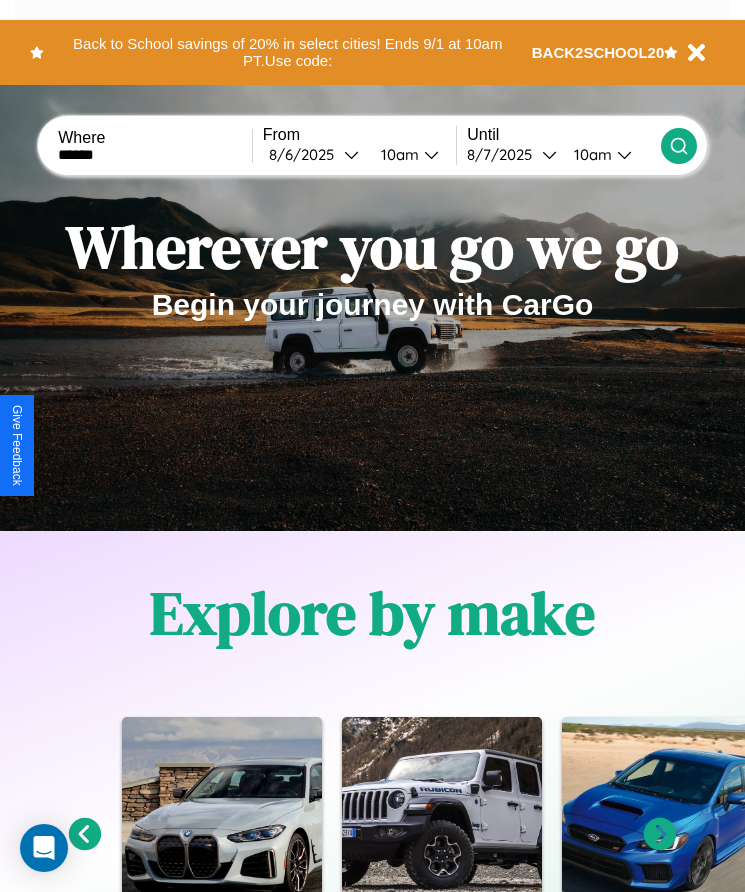 type on "******" 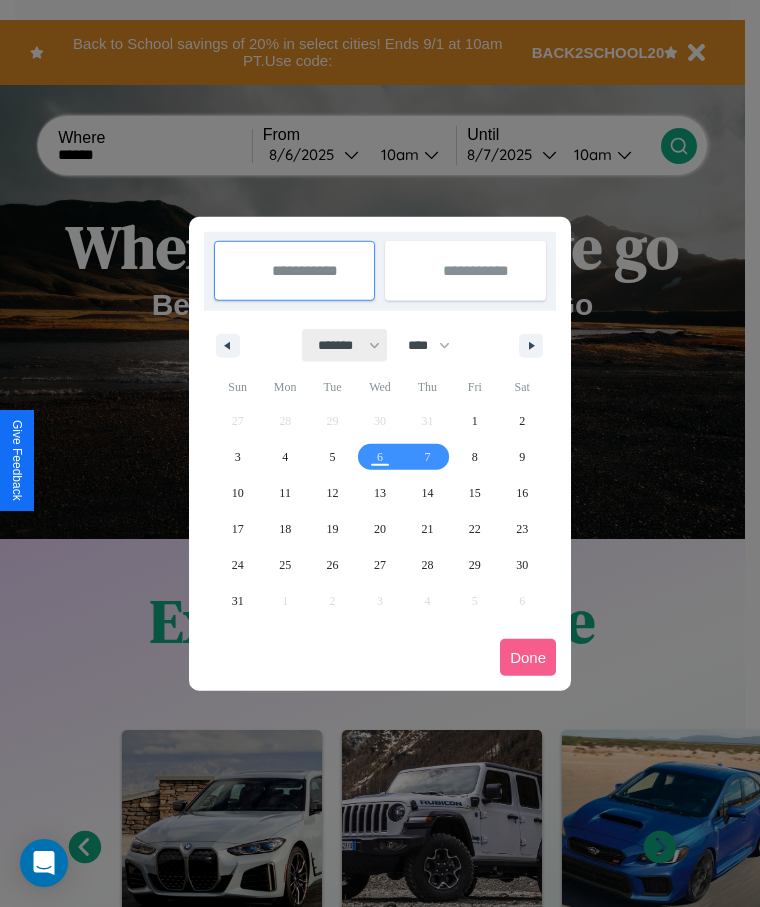 click on "******* ******** ***** ***** *** **** **** ****** ********* ******* ******** ********" at bounding box center [345, 345] 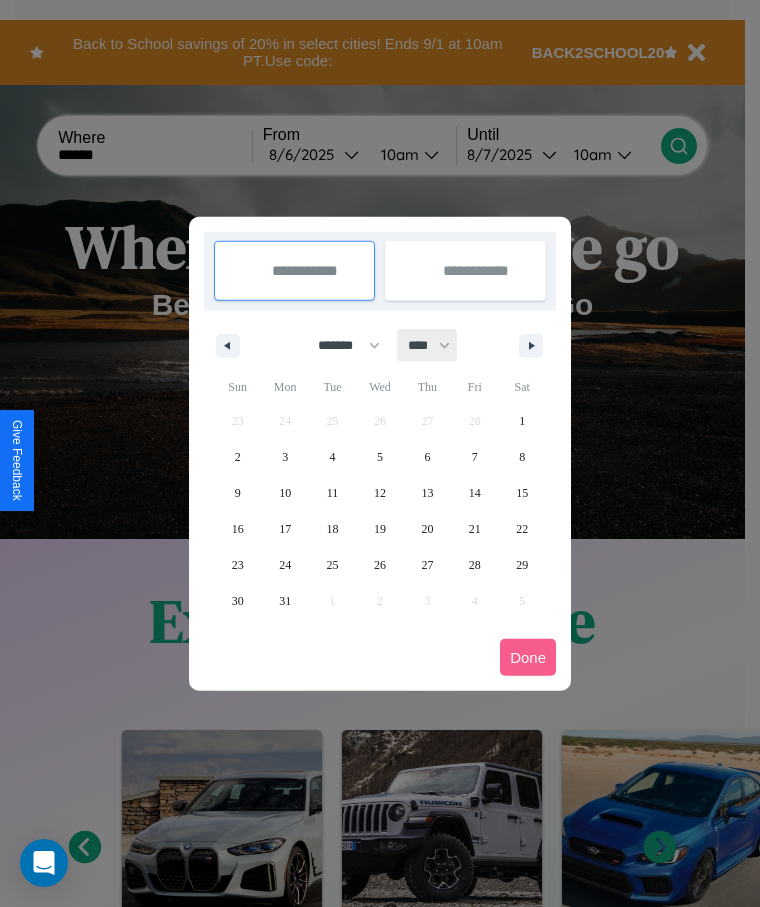 click on "**** **** **** **** **** **** **** **** **** **** **** **** **** **** **** **** **** **** **** **** **** **** **** **** **** **** **** **** **** **** **** **** **** **** **** **** **** **** **** **** **** **** **** **** **** **** **** **** **** **** **** **** **** **** **** **** **** **** **** **** **** **** **** **** **** **** **** **** **** **** **** **** **** **** **** **** **** **** **** **** **** **** **** **** **** **** **** **** **** **** **** **** **** **** **** **** **** **** **** **** **** **** **** **** **** **** **** **** **** **** **** **** **** **** **** **** **** **** **** **** ****" at bounding box center (428, 345) 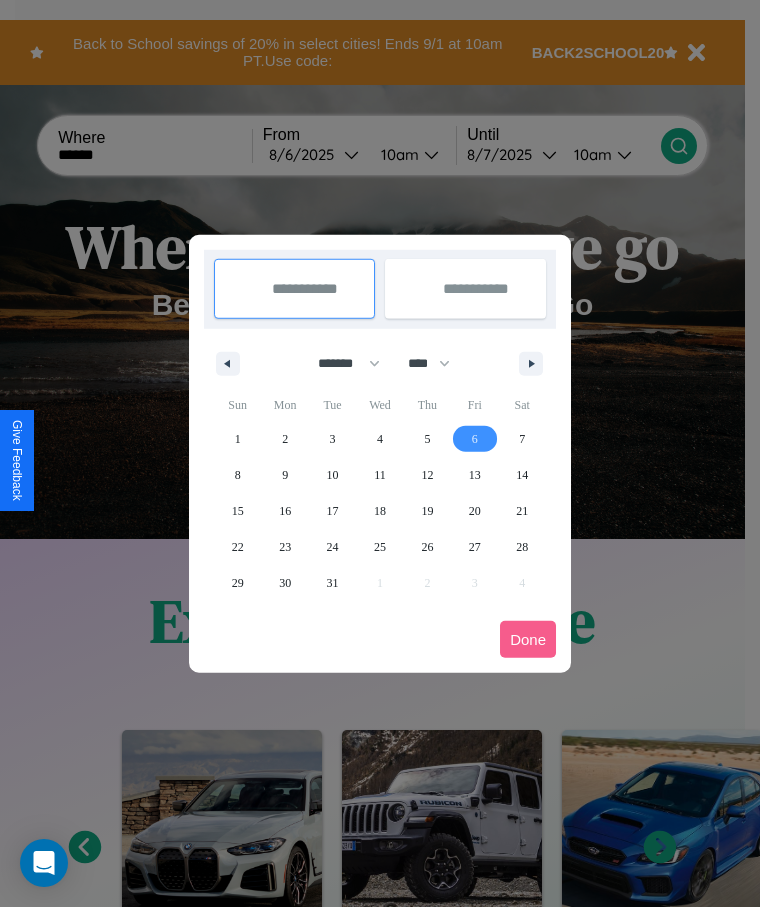 click on "6" at bounding box center (475, 439) 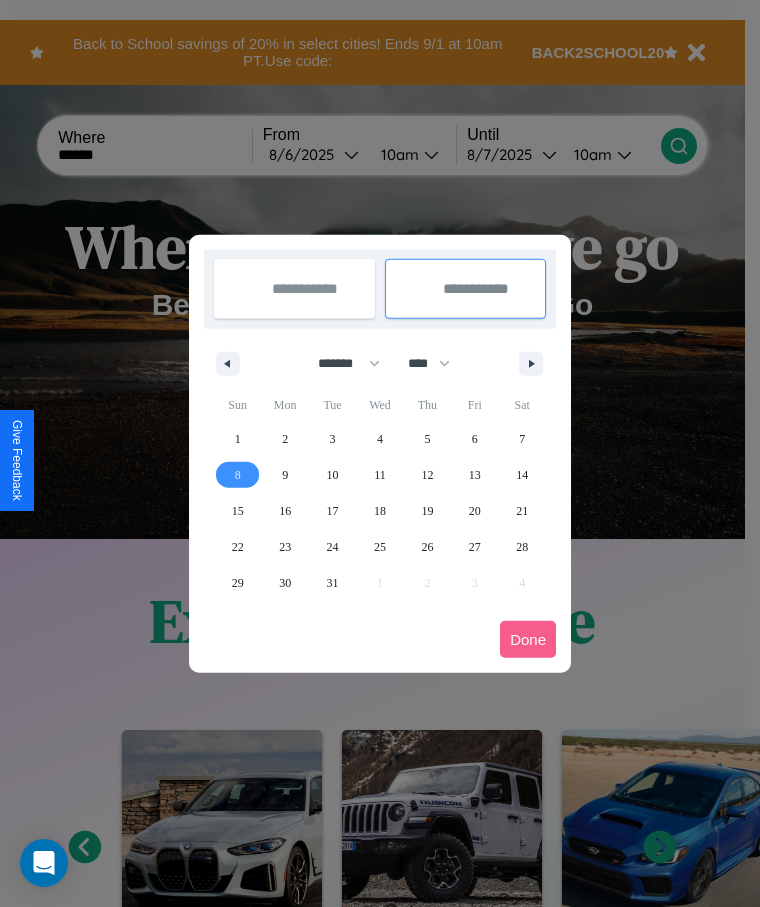 click on "8" at bounding box center [238, 475] 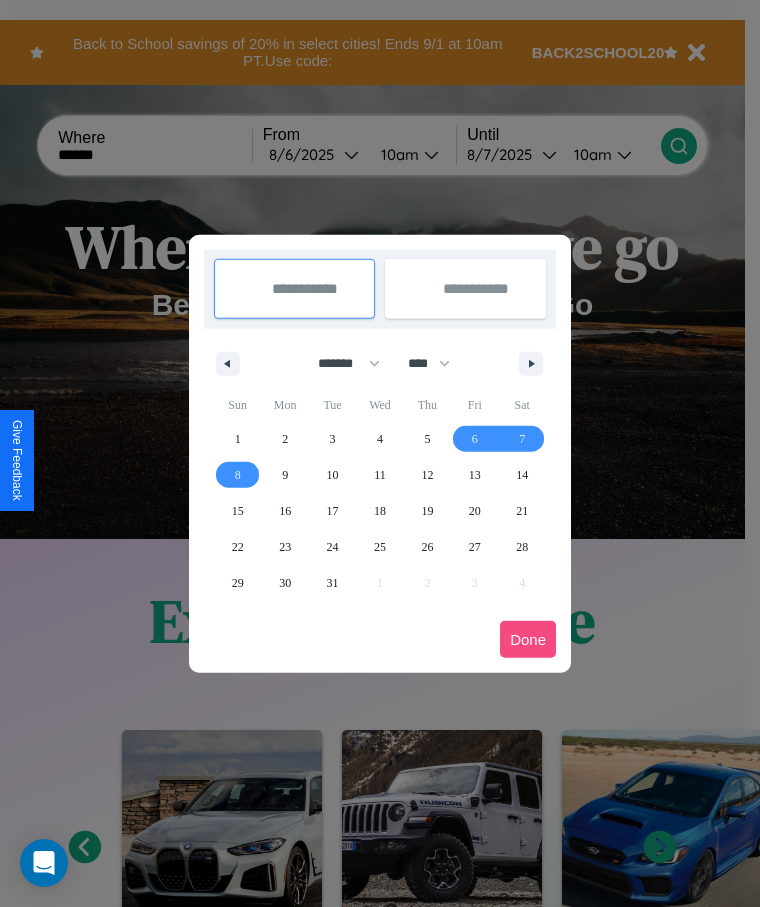 click on "Done" at bounding box center (528, 639) 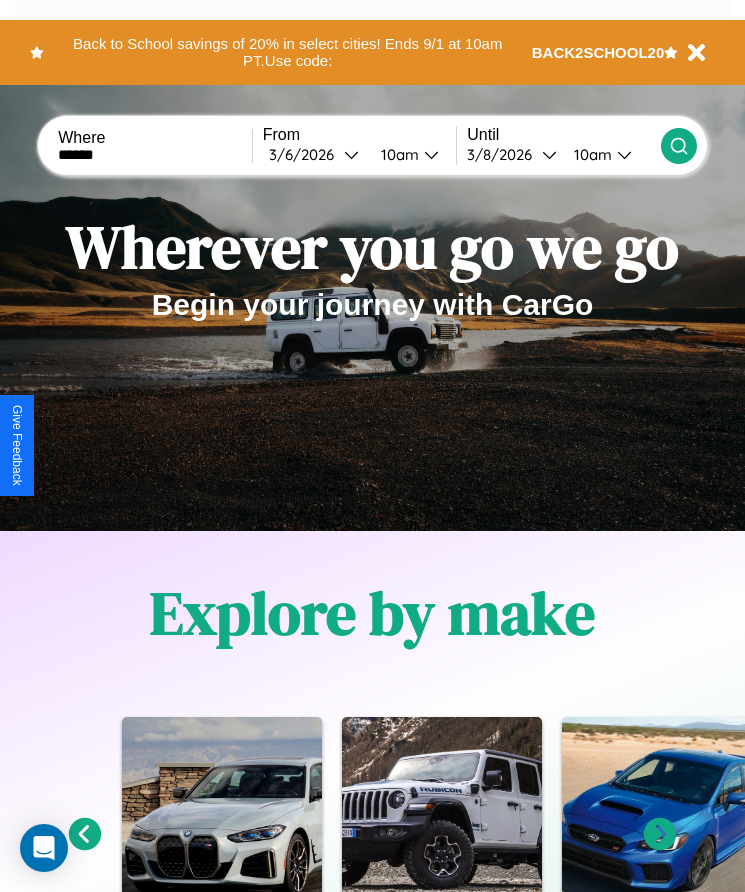 click on "10am" at bounding box center [397, 154] 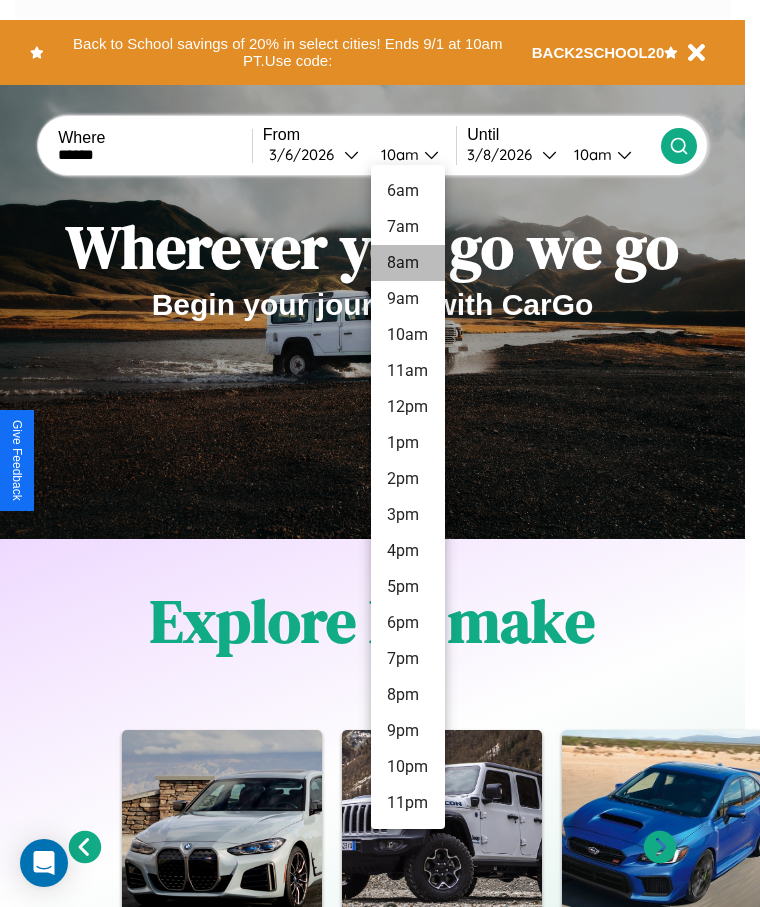 click on "8am" at bounding box center (408, 263) 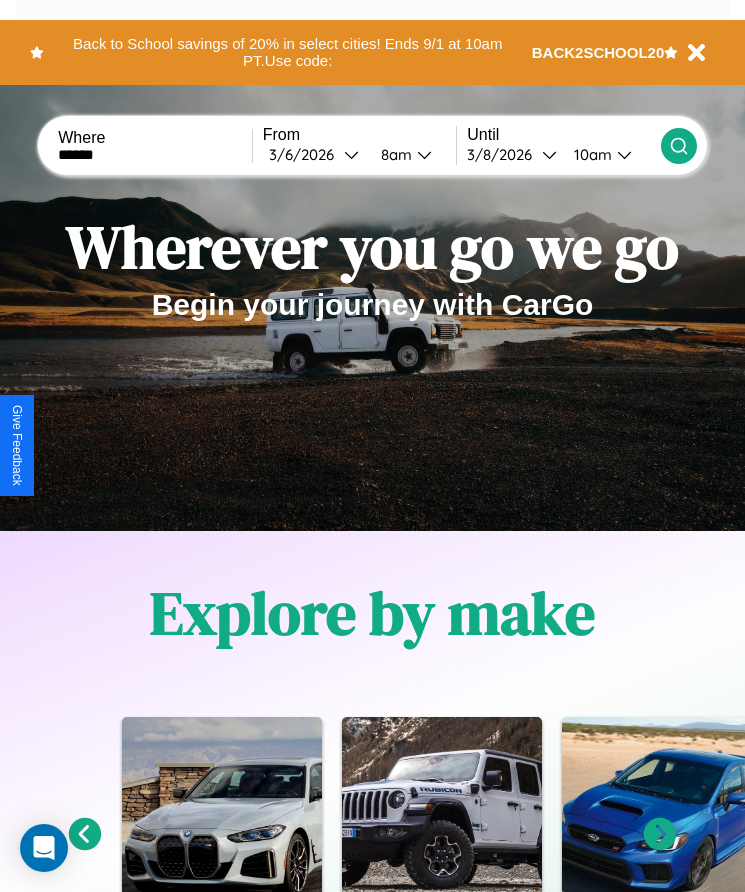 click on "10am" at bounding box center (590, 154) 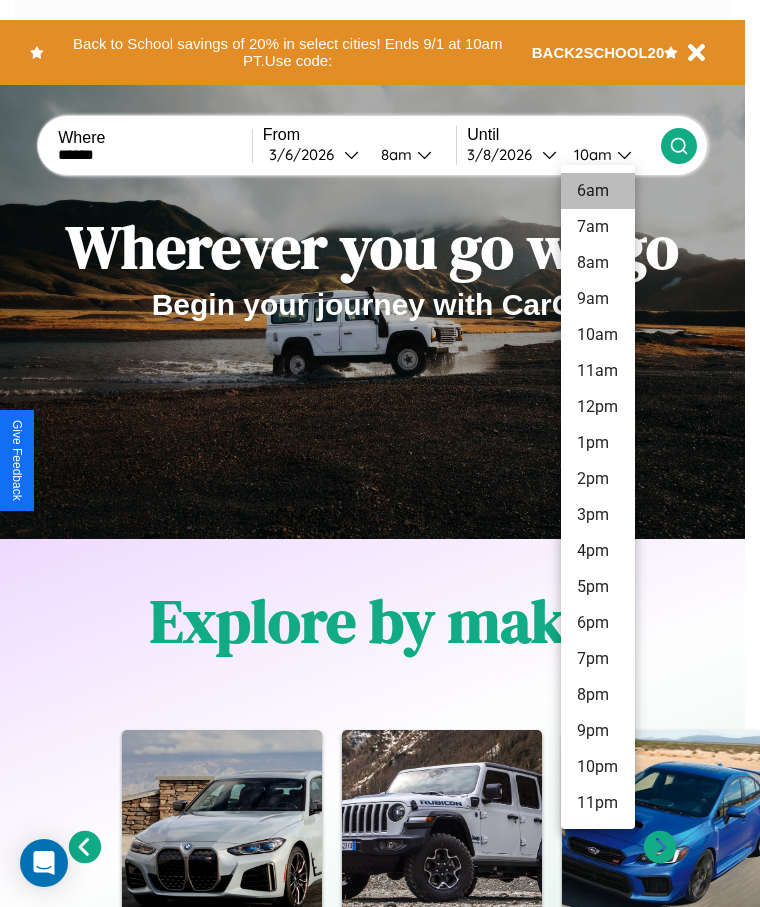 click on "6am" at bounding box center (598, 191) 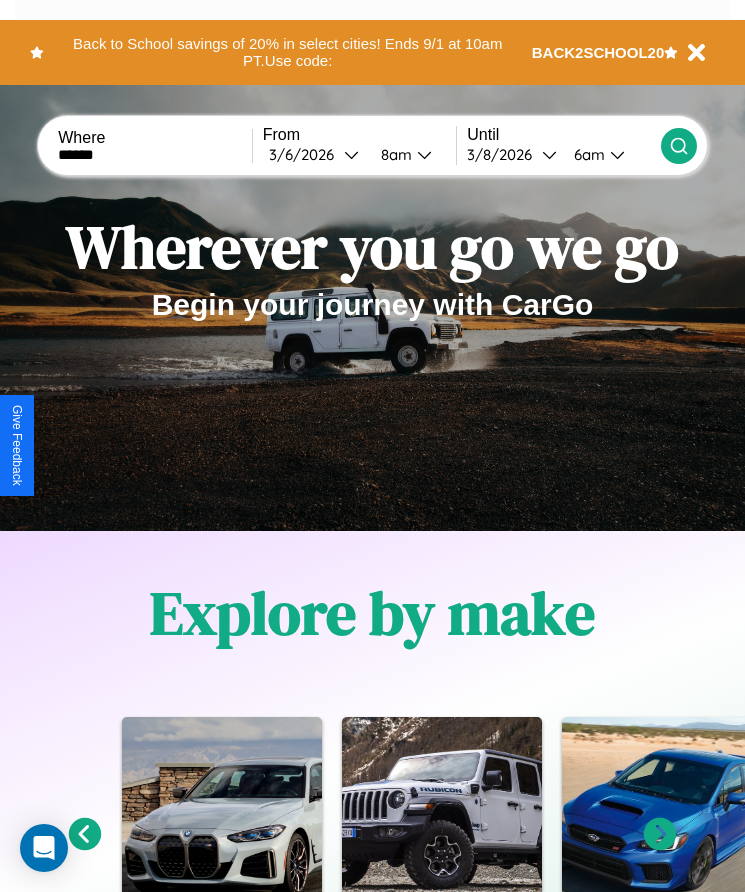 click 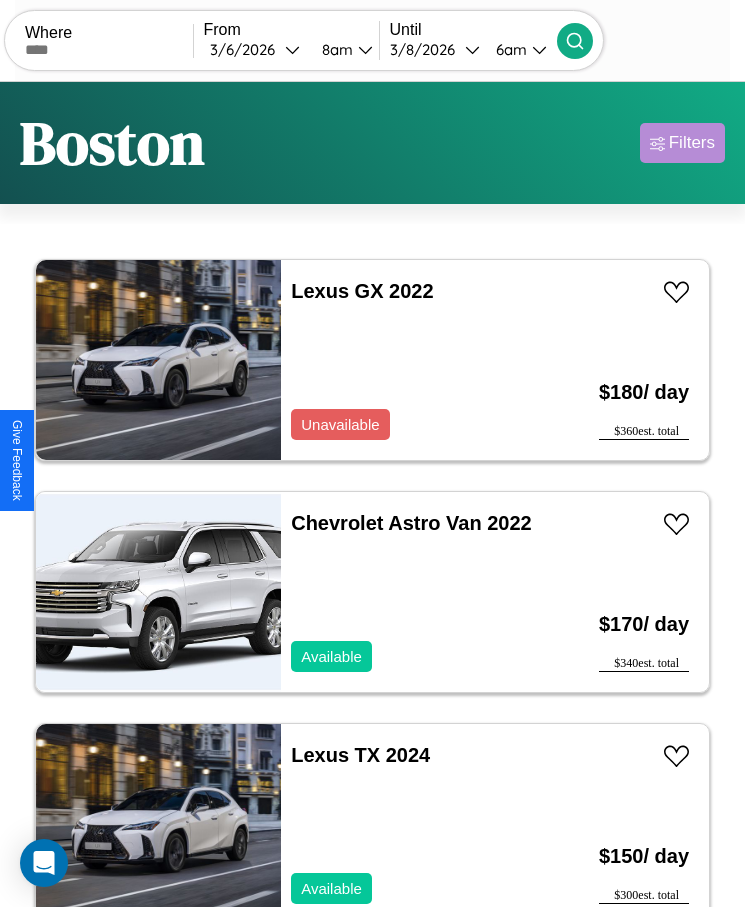 click on "Filters" at bounding box center [692, 143] 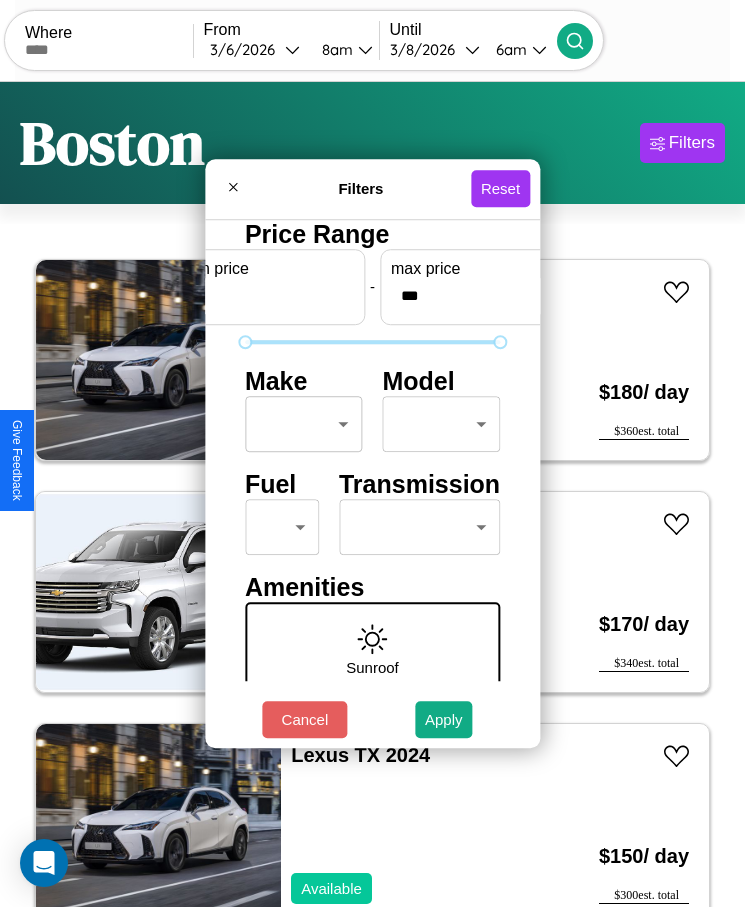 click on "CarGo Where From [DATE] [TIME] Until [DATE] [TIME] Become a Host Login Sign Up [CITY] Filters 40  cars in this area These cars can be picked up in this city. Lexus   GX   2022 Unavailable $ 180  / day $ 360  est. total Chevrolet   Astro Van   2022 Available $ 170  / day $ 340  est. total Lexus   TX   2024 Available $ 150  / day $ 300  est. total Ford   Malibu Sedan   2023 Available $ 200  / day $ 400  est. total Ferrari   FF   2020 Available $ 120  / day $ 240  est. total Volvo   WHL   2019 Available $ 40  / day $ 80  est. total Bentley   Azure   2018 Available $ 180  / day $ 360  est. total Dodge   Ram Wagon   2018 Available $ 200  / day $ 400  est. total Hummer   H3T   2024 Available $ 60  / day $ 120  est. total Audi   S5   2023 Unavailable $ 40  / day $ 80  est. total BMW   M4   2024 Available $ 170  / day $ 340  est. total Jeep   Comanche   2018 Available $ 120  / day $ 240  est. total Jaguar   XK8   2016 Unavailable $ 90  / day $ 180  est. total Acura   Vigor   2016 Available $ 140  / day $ 280" at bounding box center [372, 478] 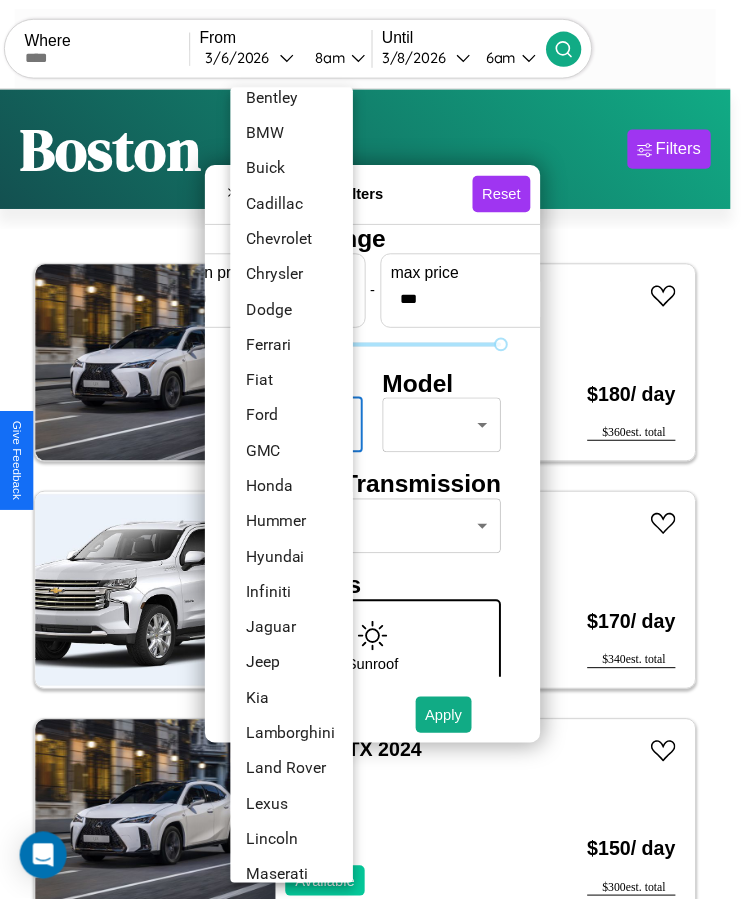 scroll, scrollTop: 197, scrollLeft: 0, axis: vertical 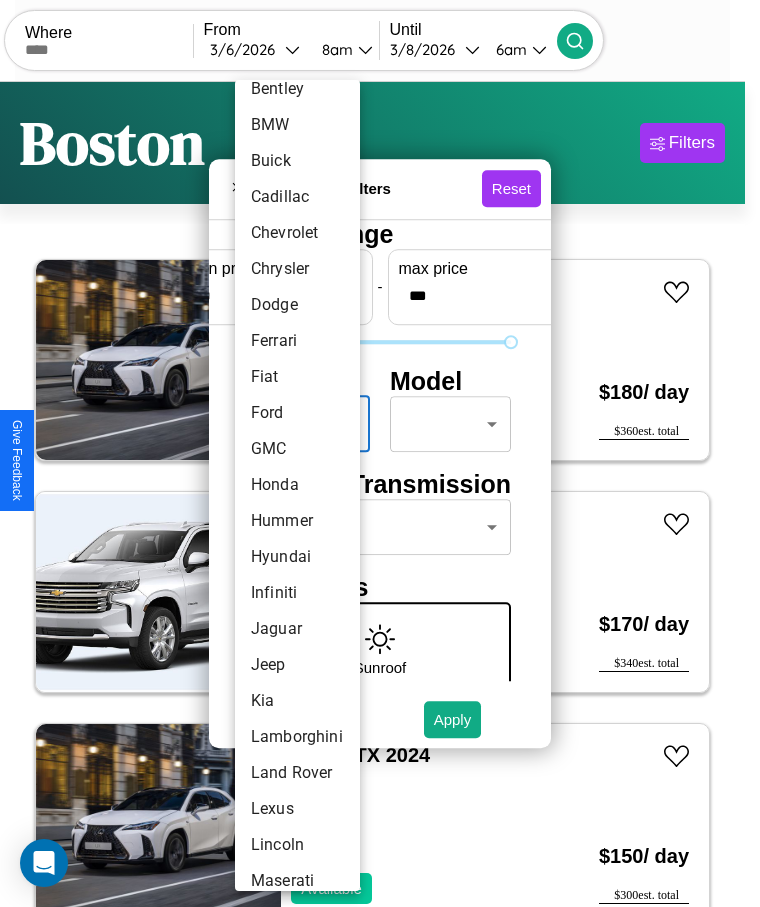 click on "Honda" at bounding box center (297, 485) 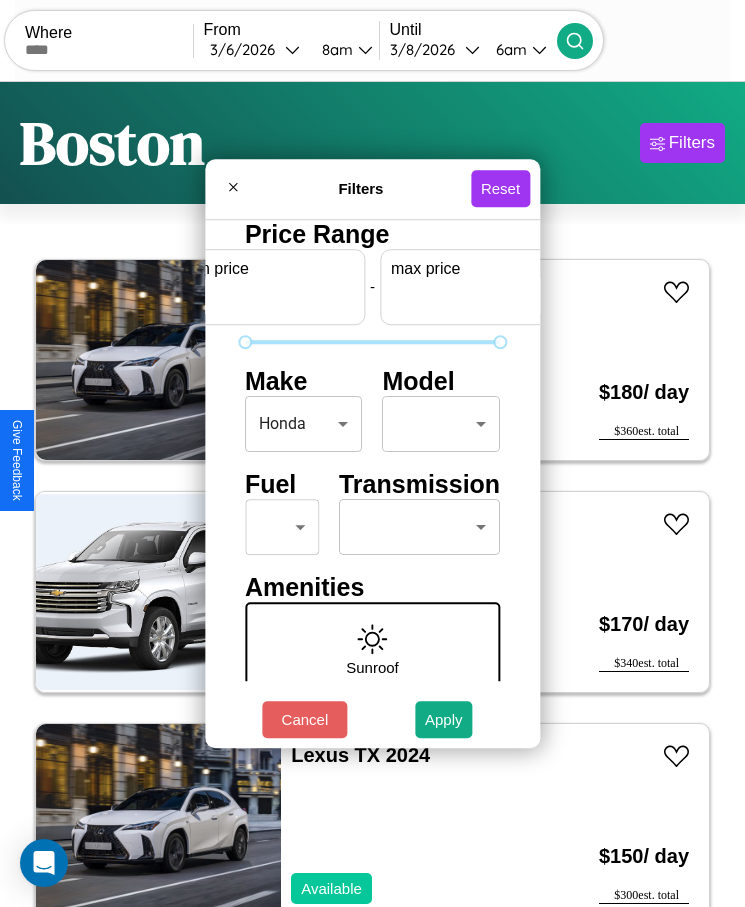 scroll, scrollTop: 0, scrollLeft: 74, axis: horizontal 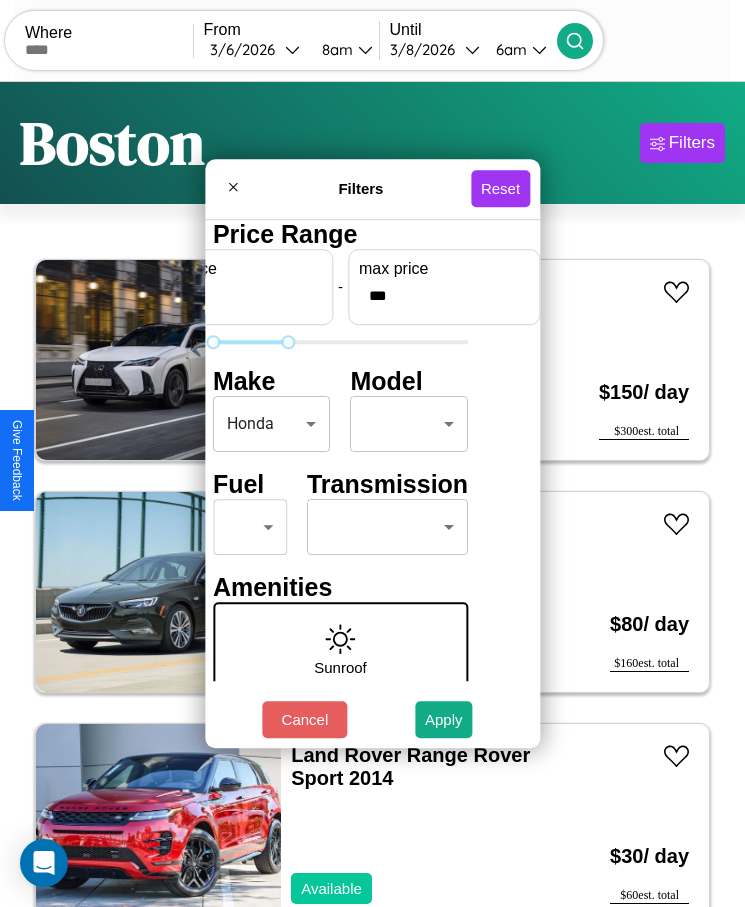 type on "***" 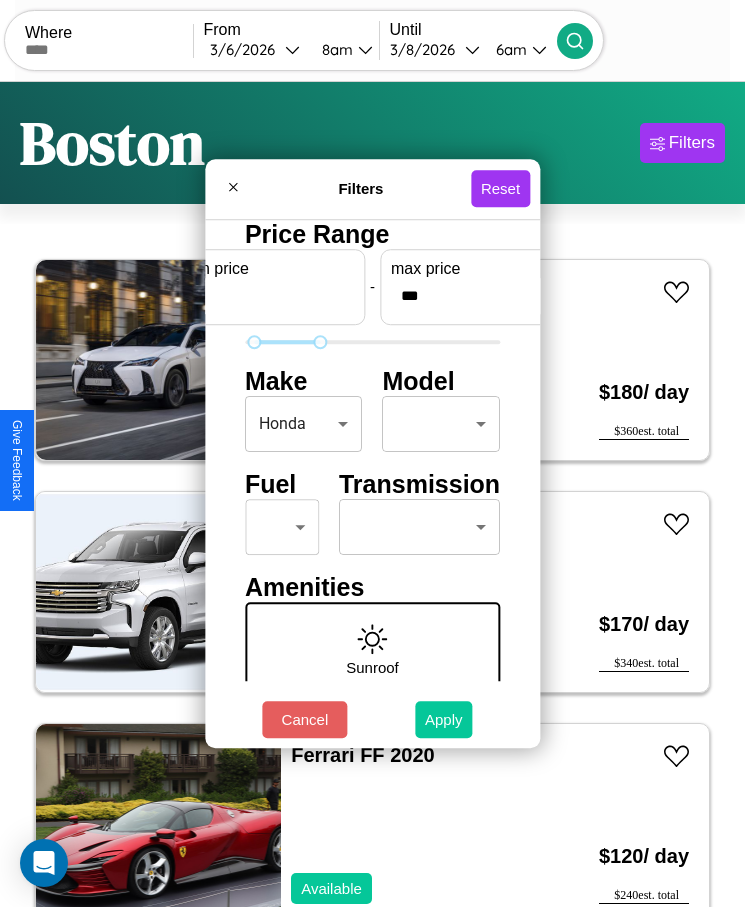 type on "**" 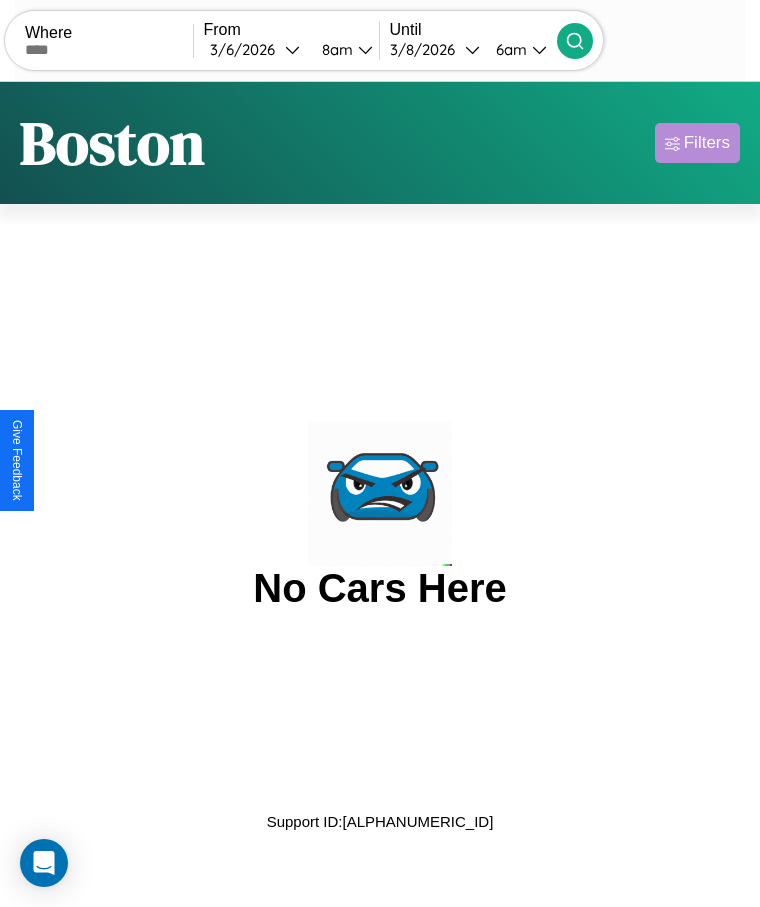 click on "Filters" at bounding box center (707, 143) 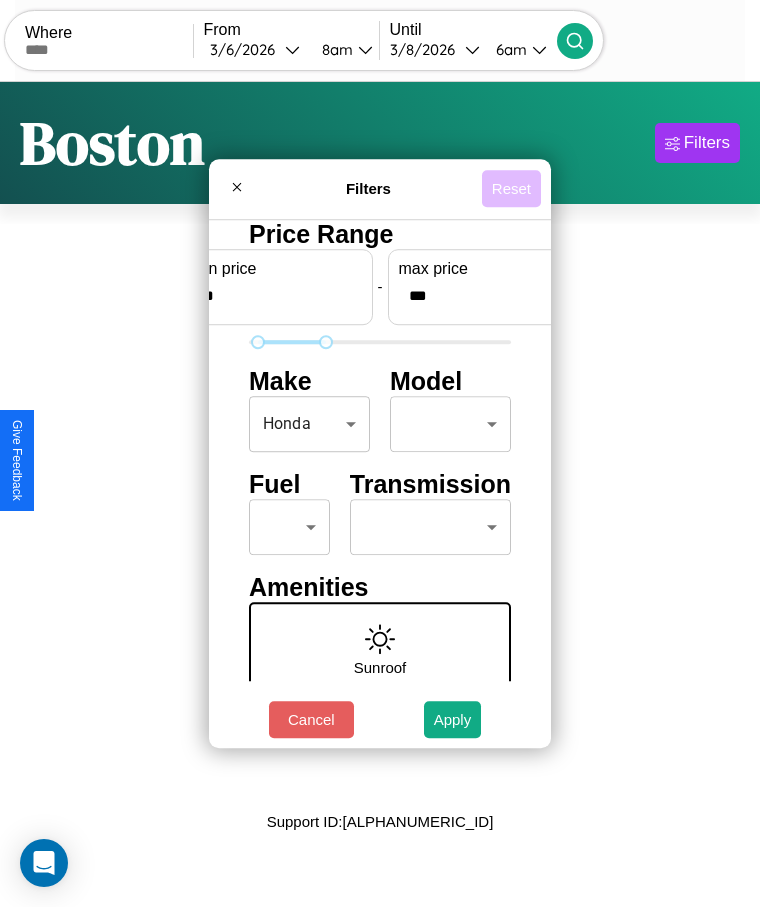 click on "Reset" at bounding box center [511, 188] 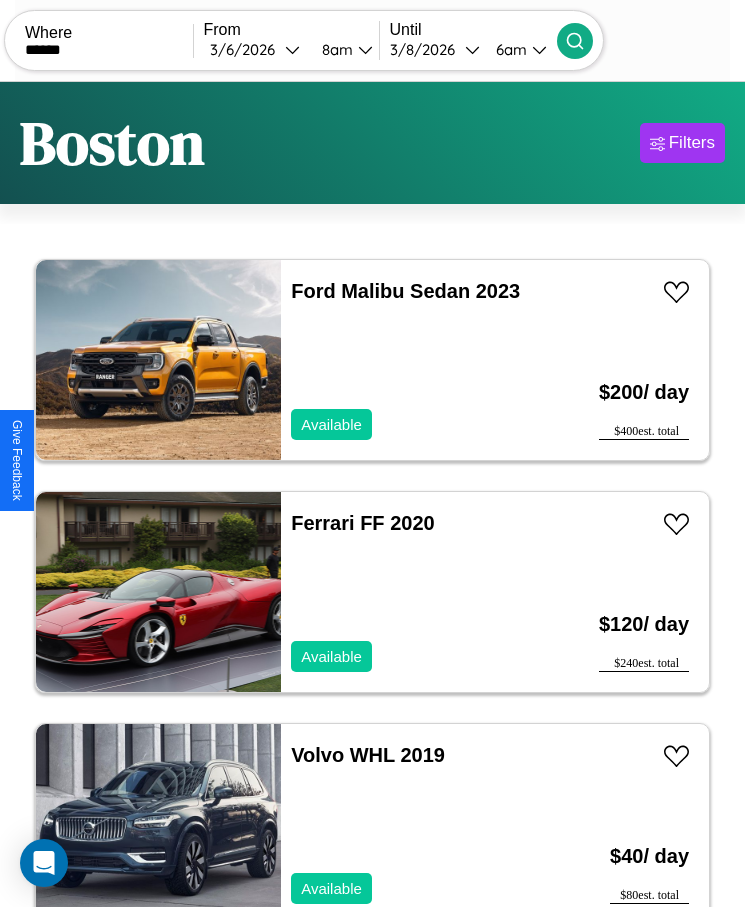 type on "******" 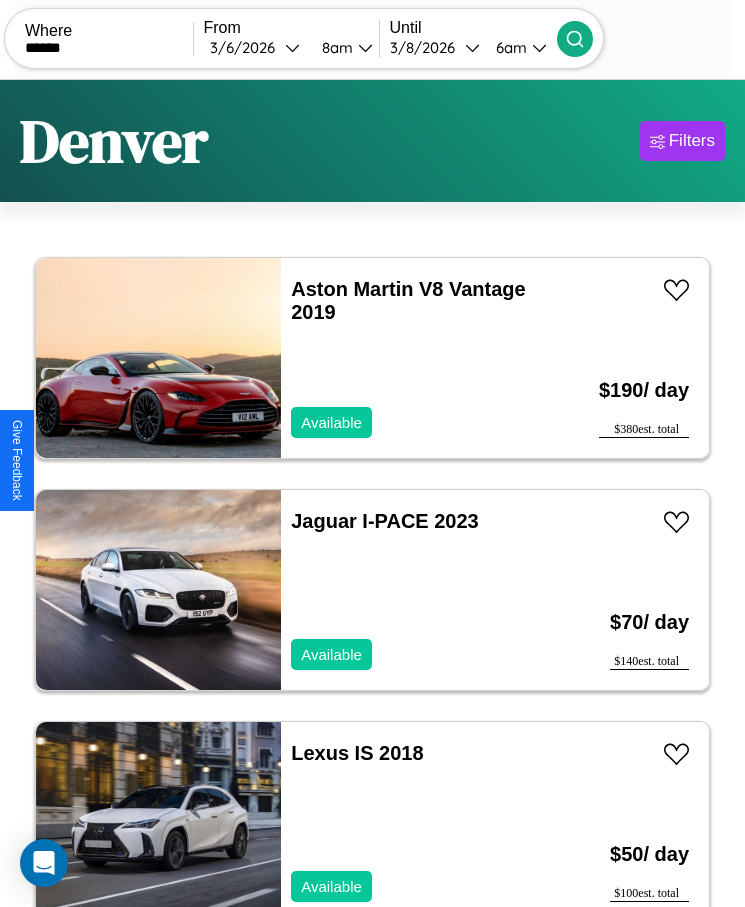 scroll, scrollTop: 50, scrollLeft: 0, axis: vertical 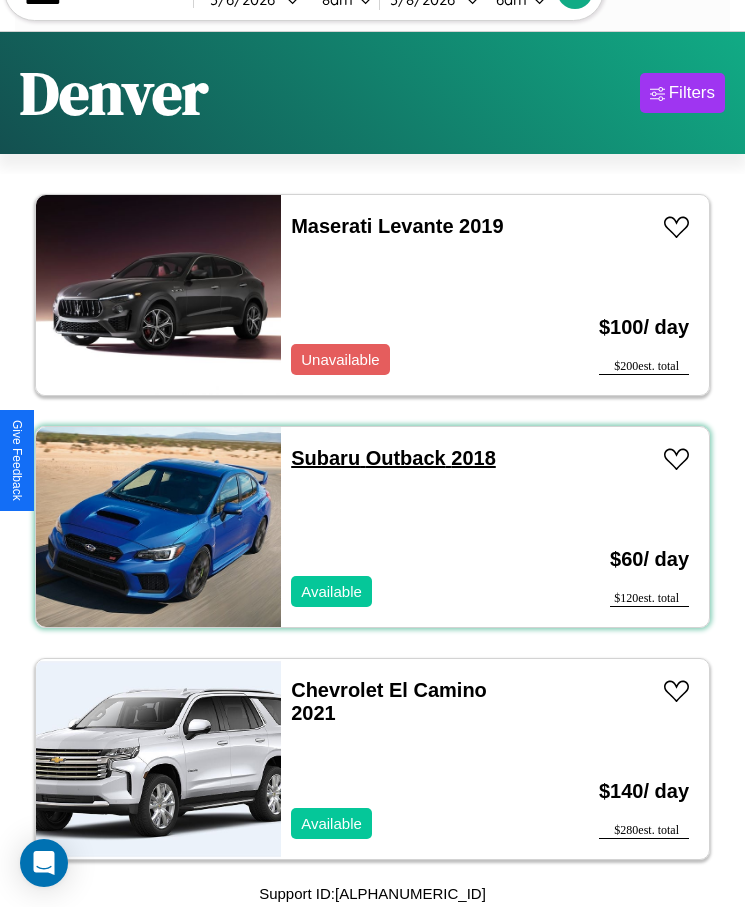 click on "Subaru   Outback   2018" at bounding box center (393, 458) 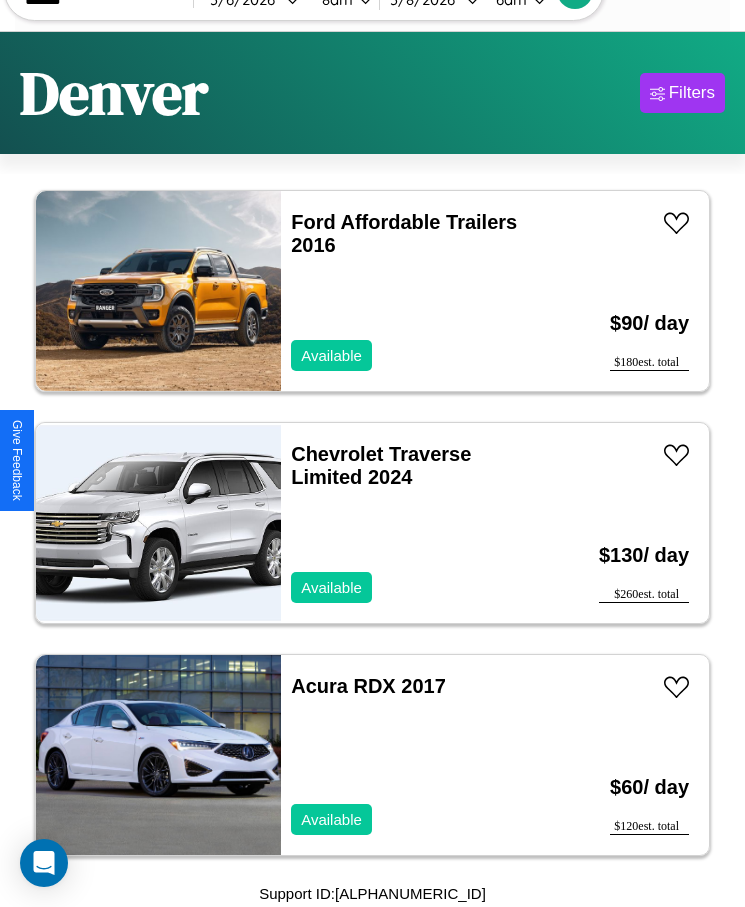 scroll, scrollTop: 1639, scrollLeft: 0, axis: vertical 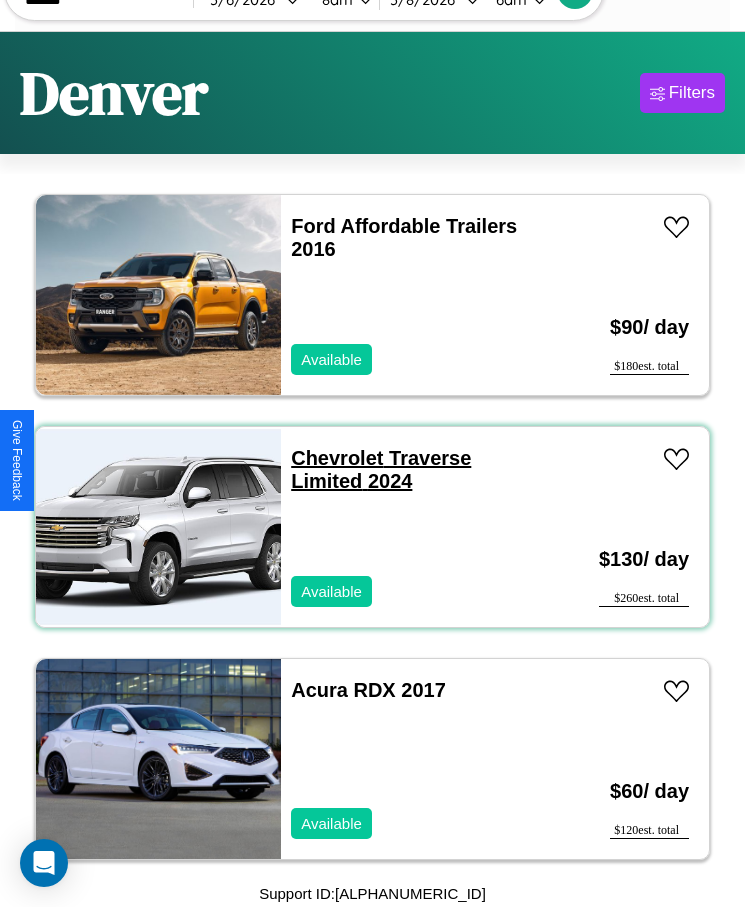 click on "Chevrolet   Traverse Limited   2024" at bounding box center [381, 469] 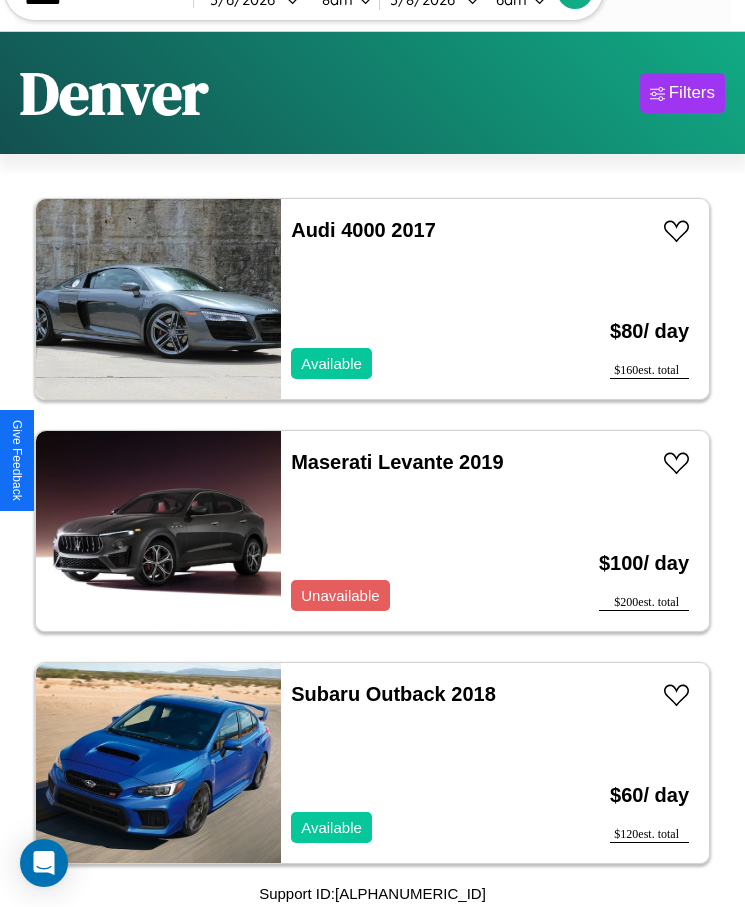 scroll, scrollTop: 4887, scrollLeft: 0, axis: vertical 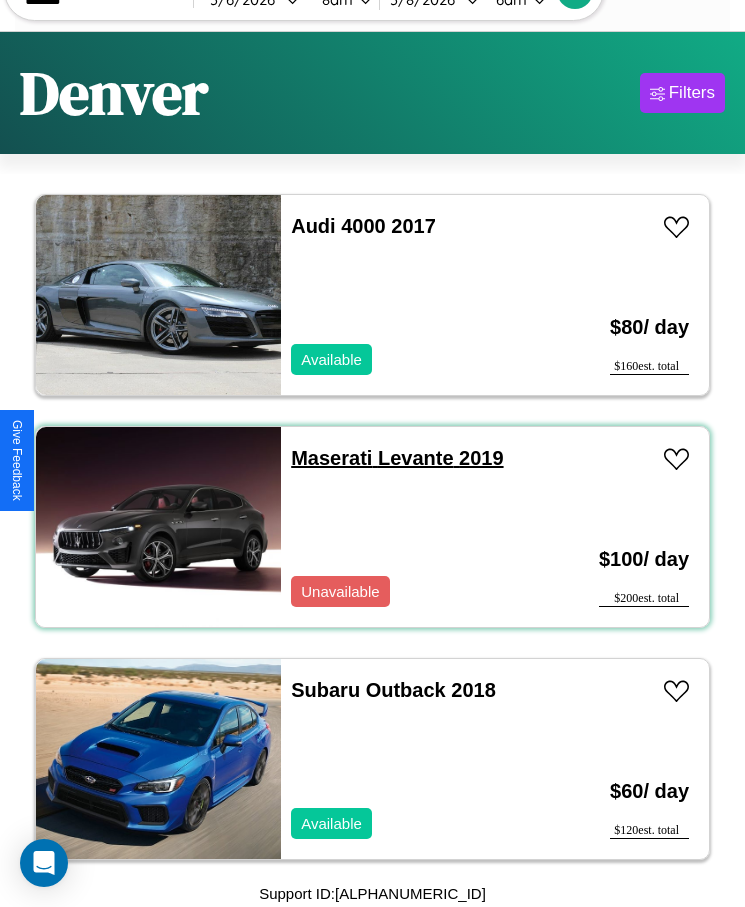 click on "Maserati   Levante   2019" at bounding box center [397, 458] 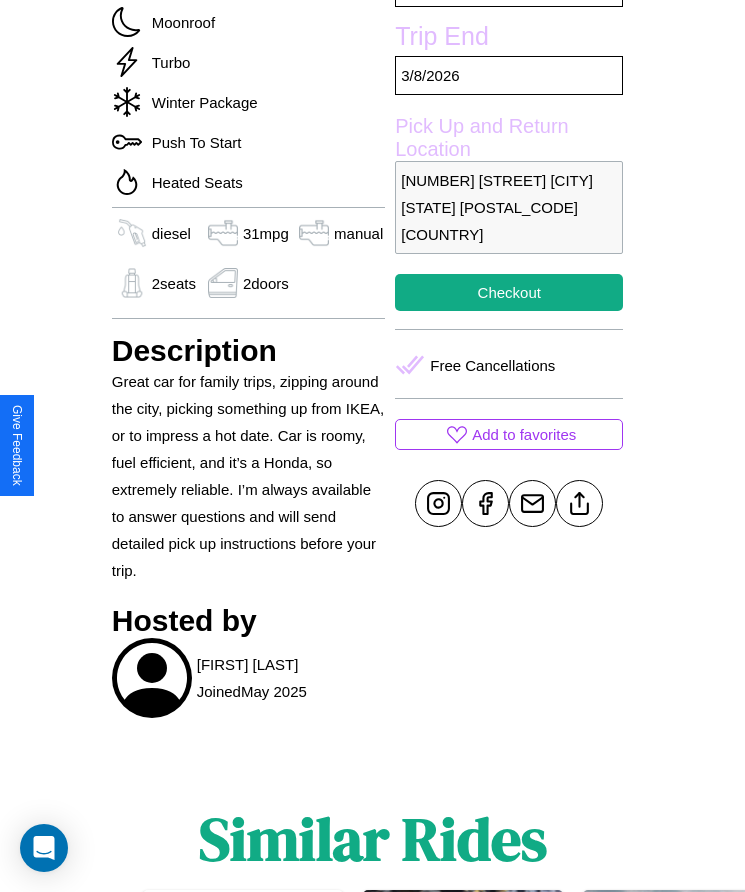 scroll, scrollTop: 724, scrollLeft: 0, axis: vertical 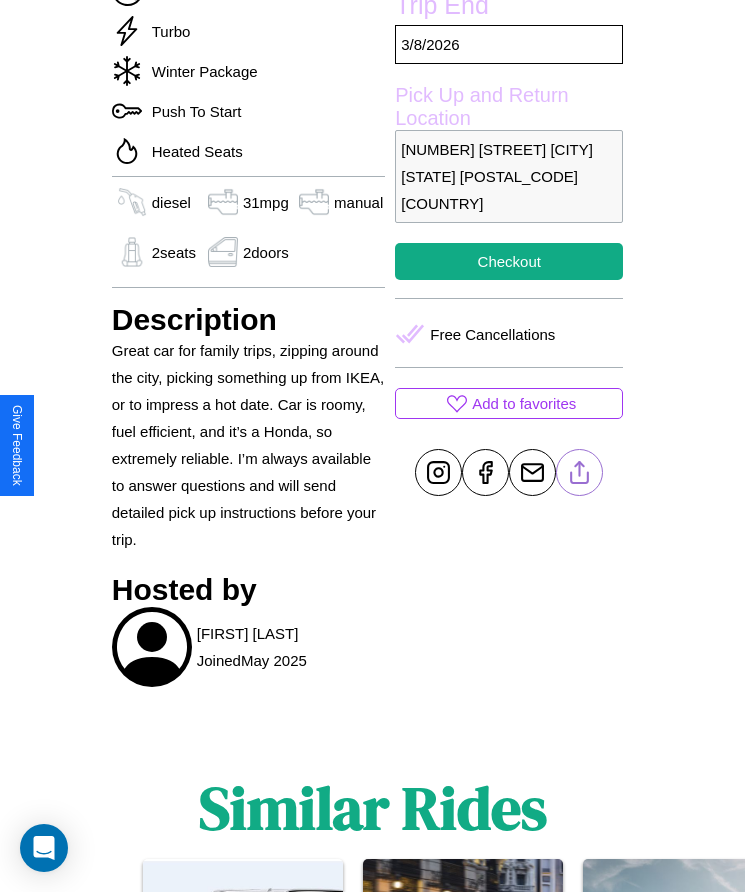 click 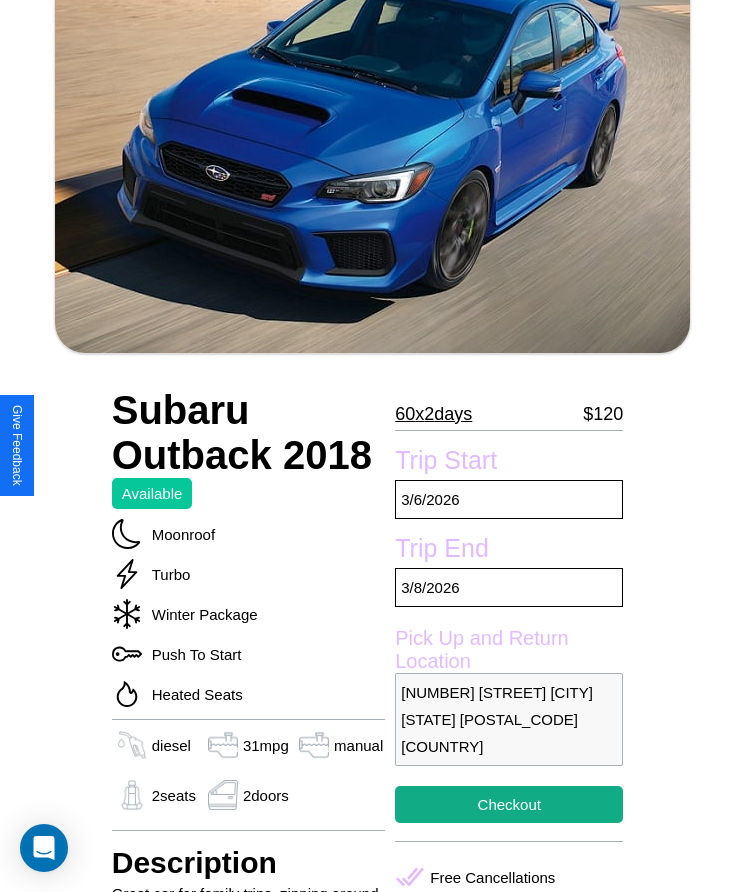 scroll, scrollTop: 149, scrollLeft: 0, axis: vertical 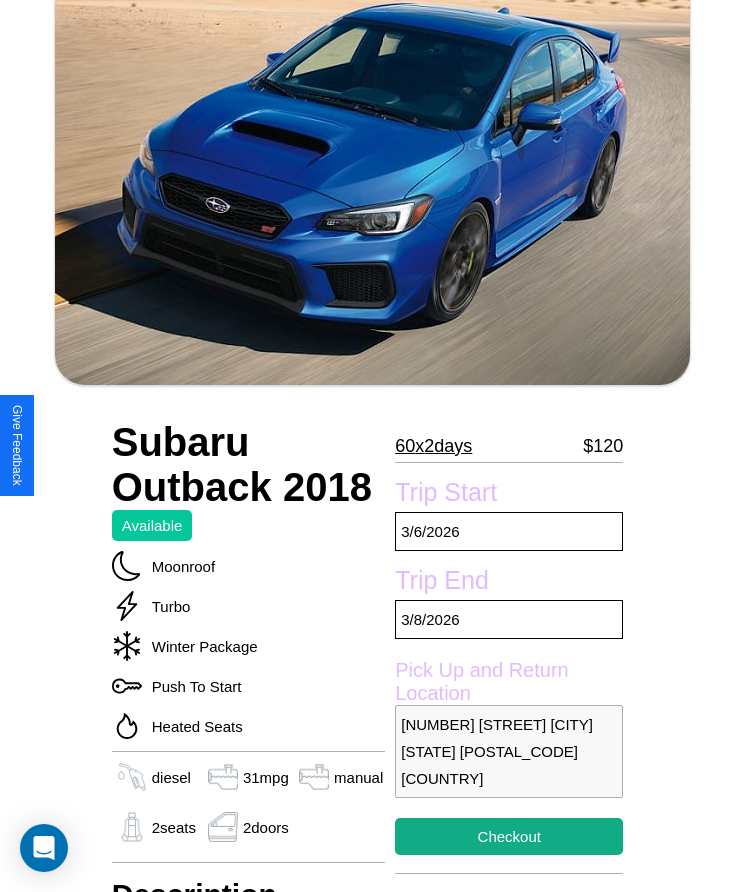 click on "60  x  2  days" at bounding box center [433, 446] 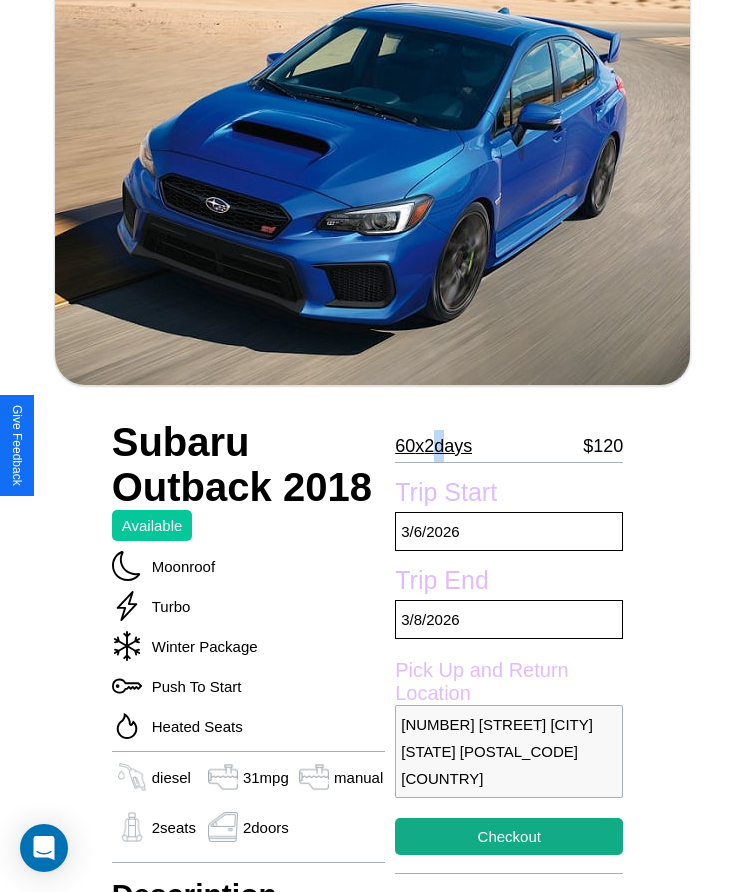 click on "60  x  2  days" at bounding box center (433, 446) 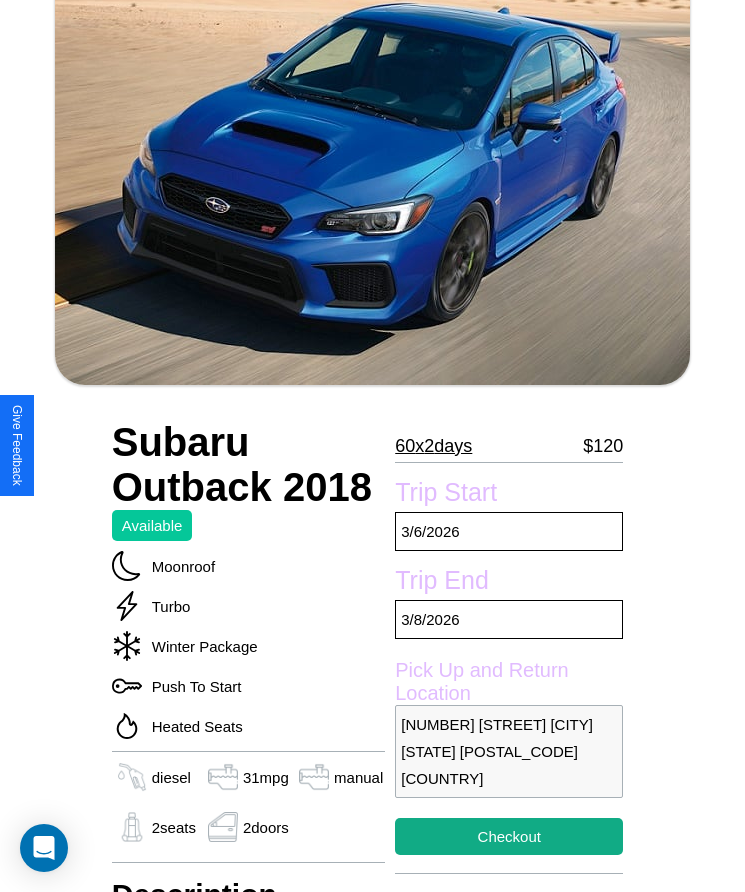 click on "60  x  2  days" at bounding box center [433, 446] 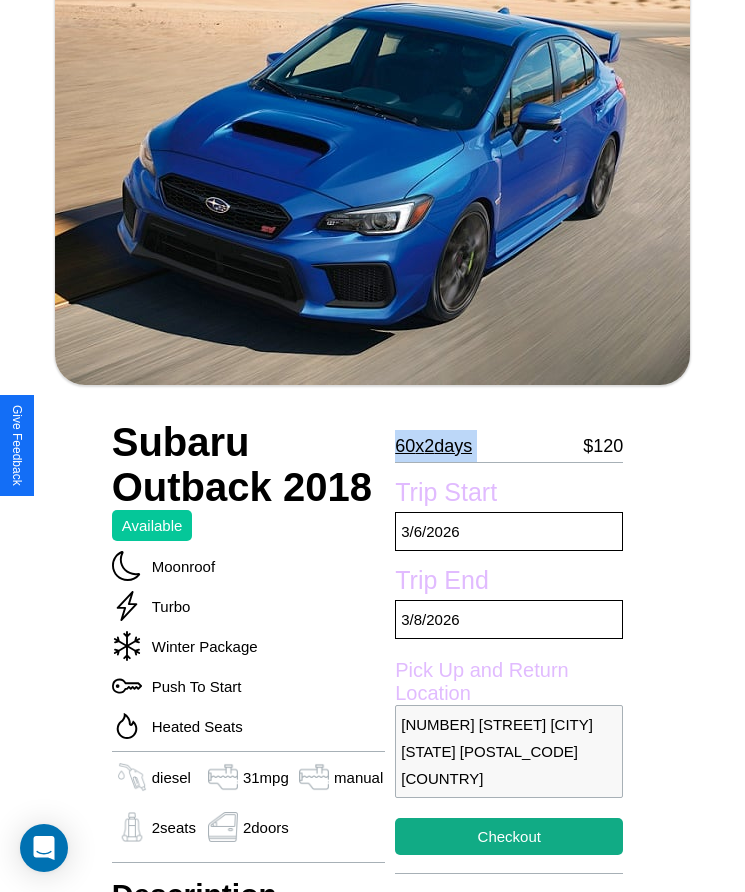 click on "60  x  2  days" at bounding box center [433, 446] 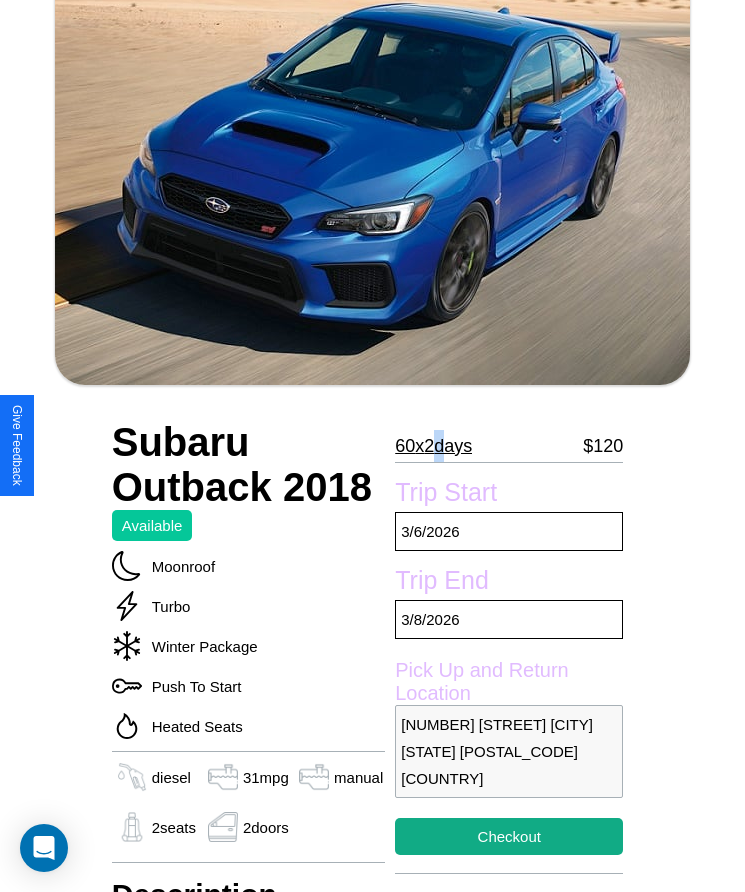 click on "60  x  2  days" at bounding box center [433, 446] 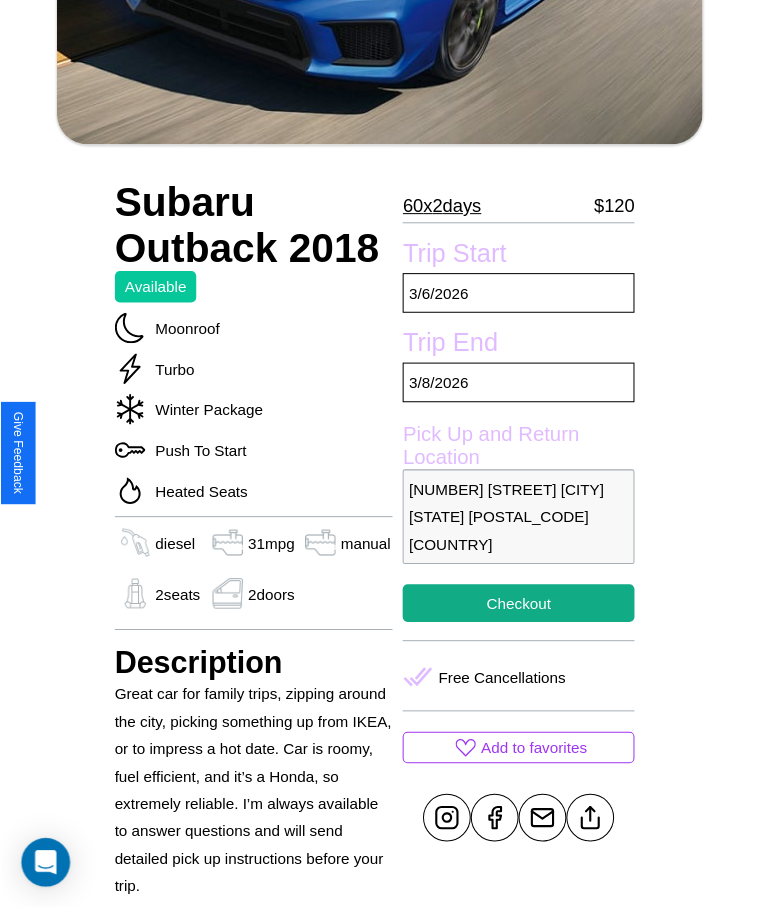 scroll, scrollTop: 655, scrollLeft: 0, axis: vertical 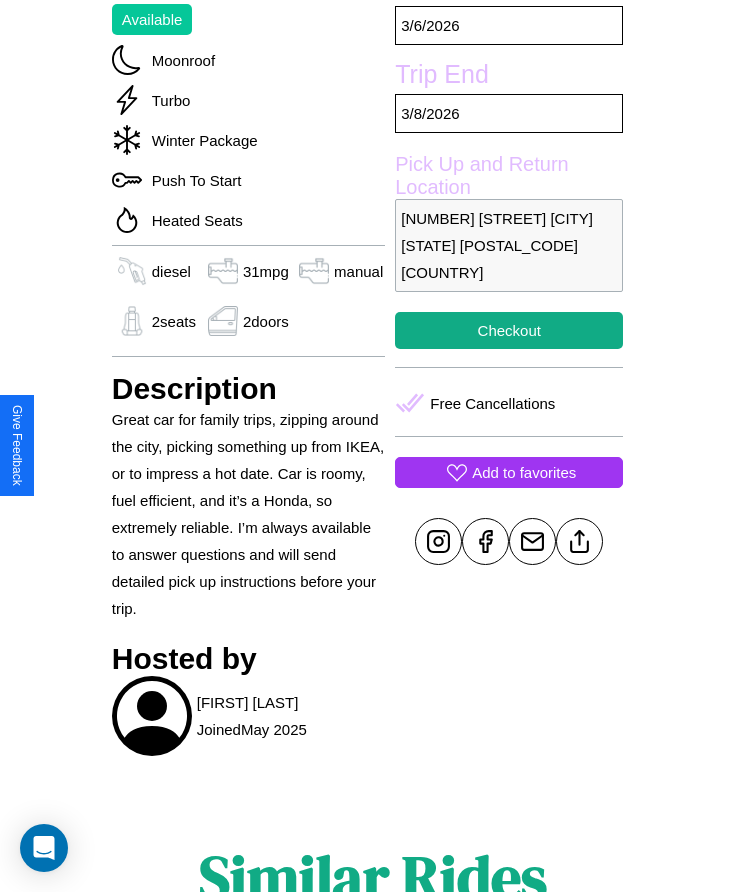 click on "Add to favorites" at bounding box center (524, 472) 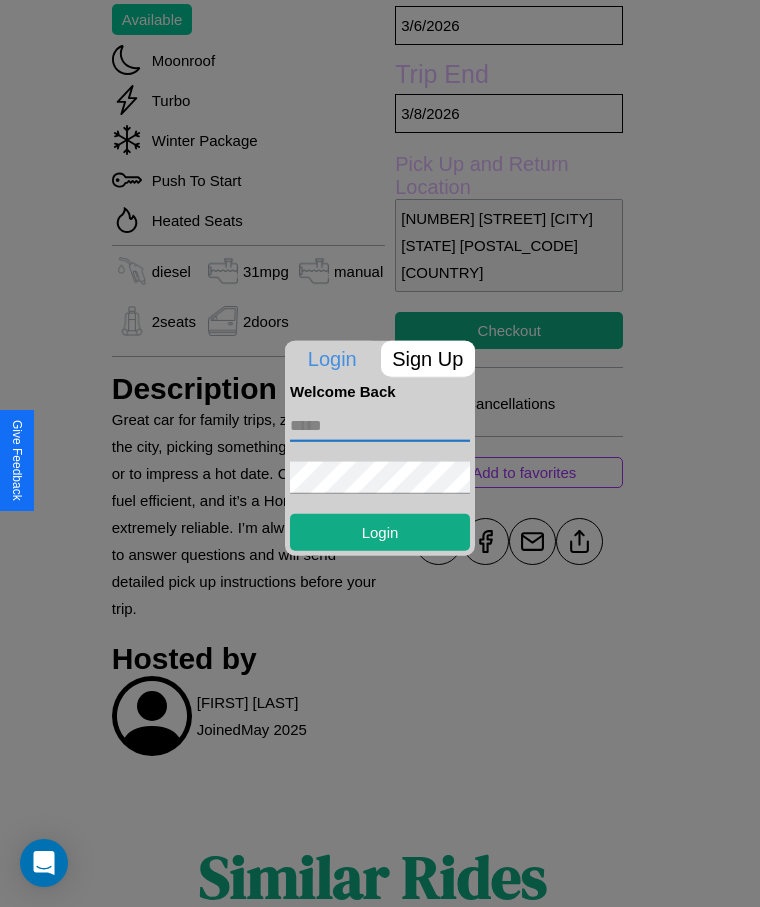 click at bounding box center [380, 425] 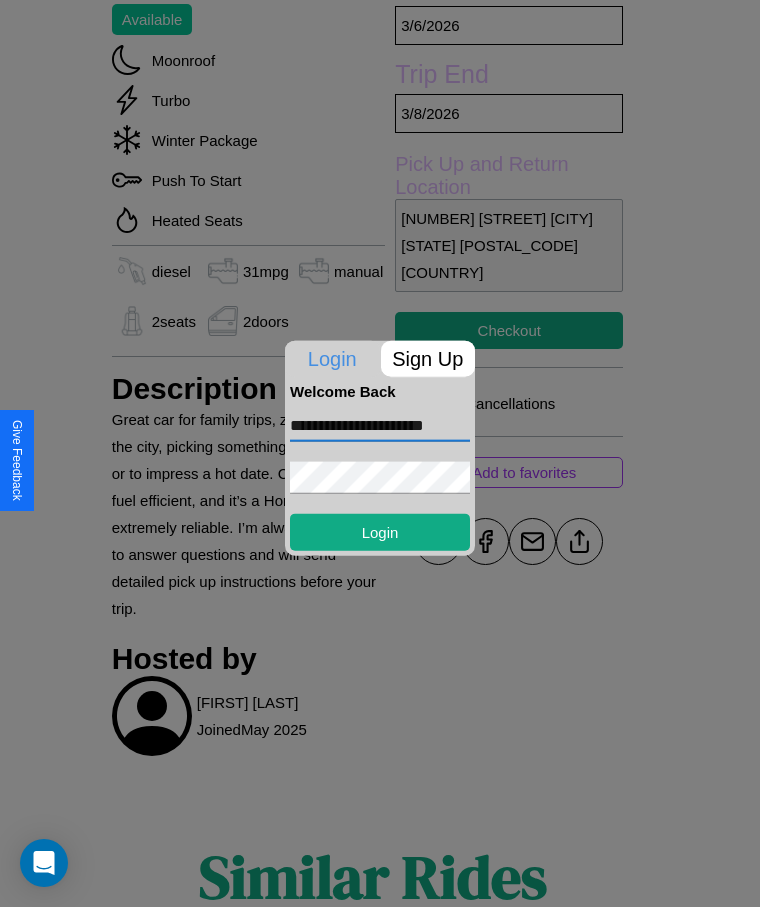 scroll, scrollTop: 0, scrollLeft: 21, axis: horizontal 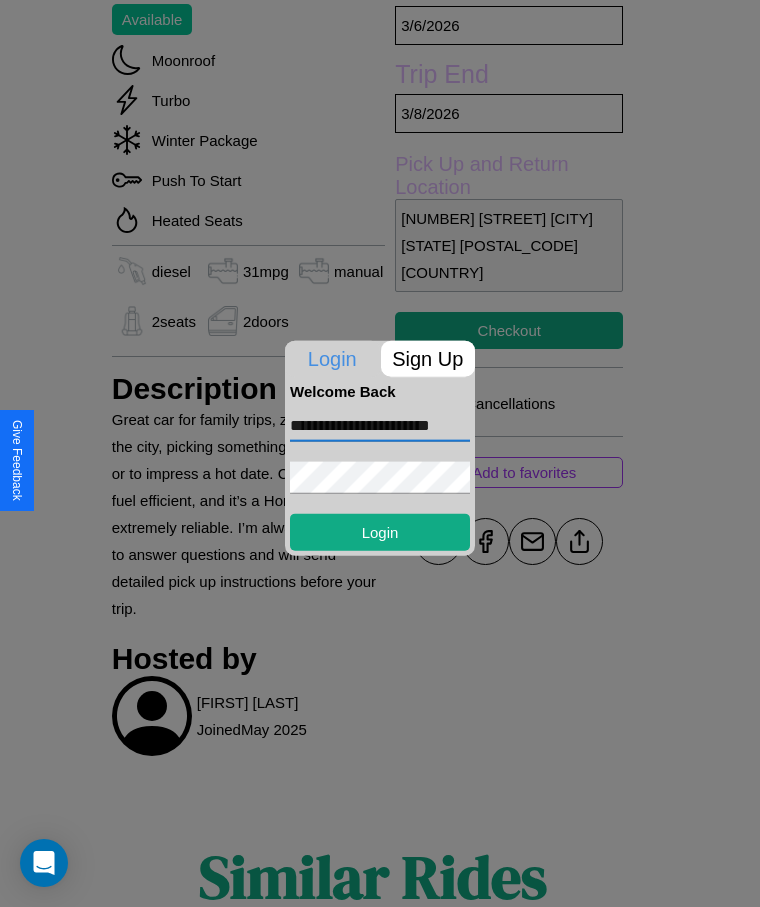 type on "**********" 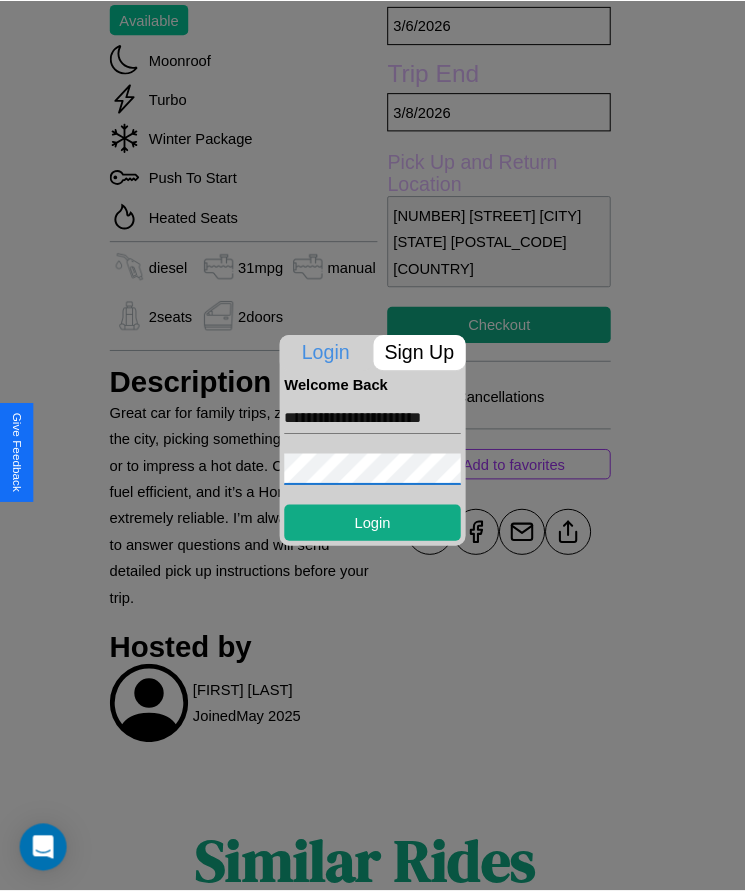 scroll, scrollTop: 0, scrollLeft: 0, axis: both 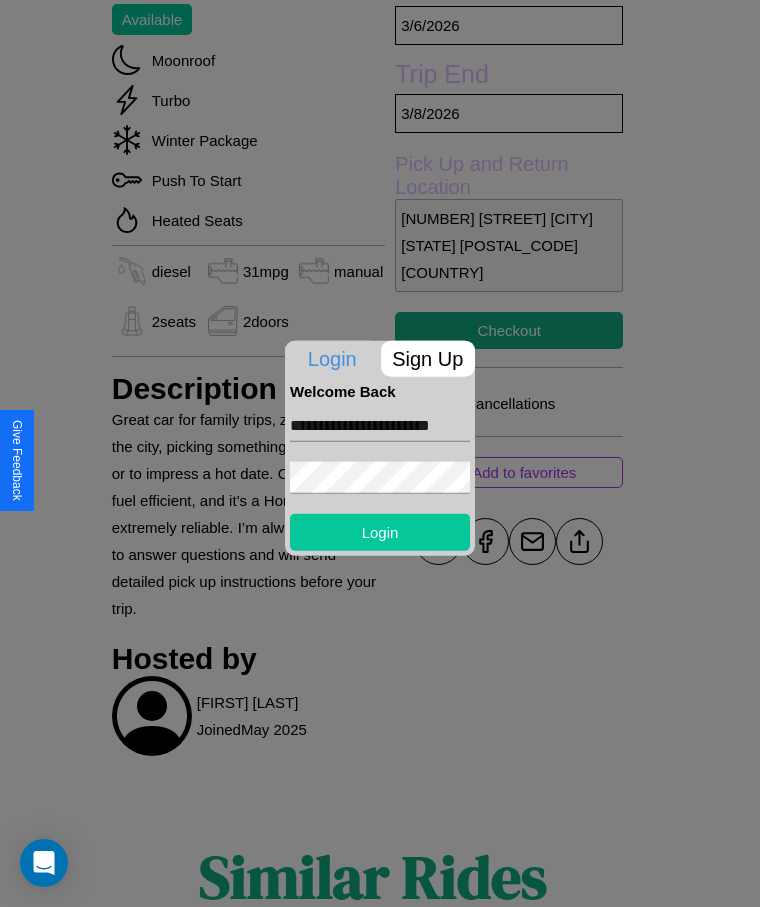 click on "Login" at bounding box center (380, 531) 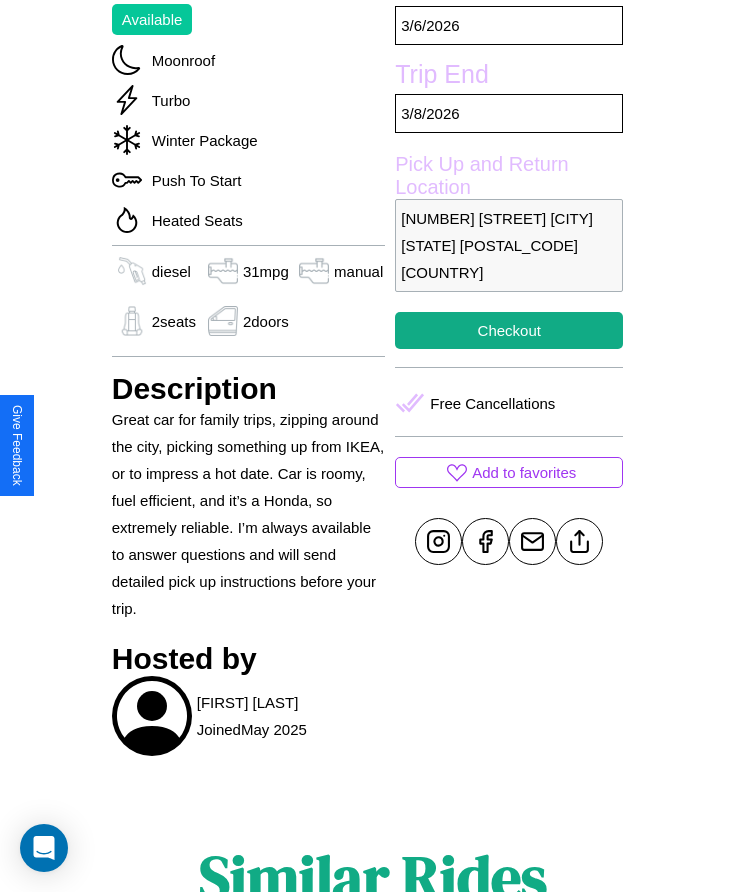 scroll, scrollTop: 513, scrollLeft: 0, axis: vertical 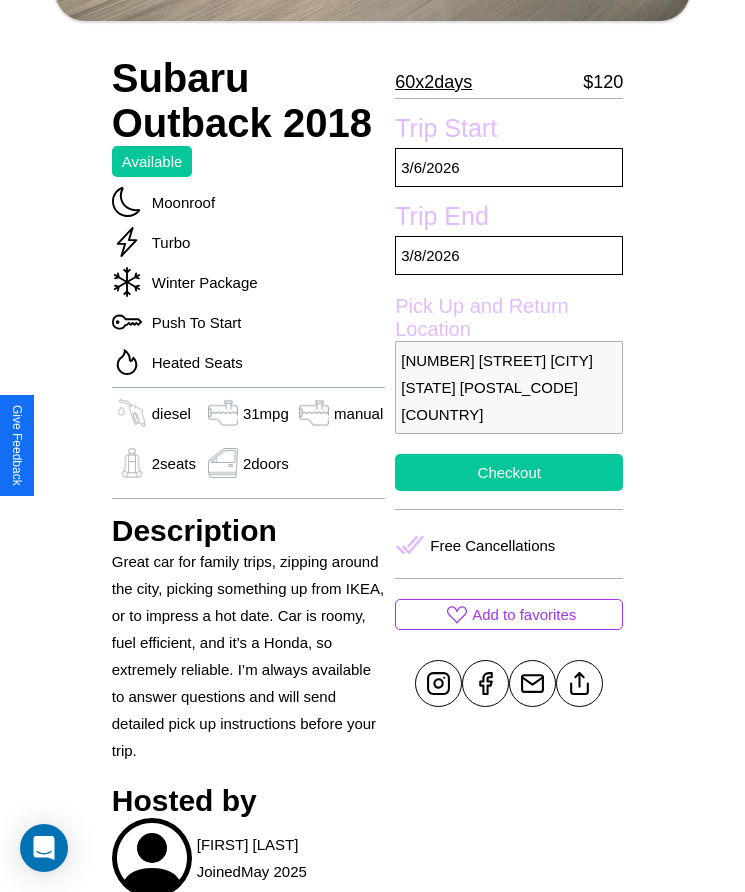 click on "Checkout" at bounding box center [509, 472] 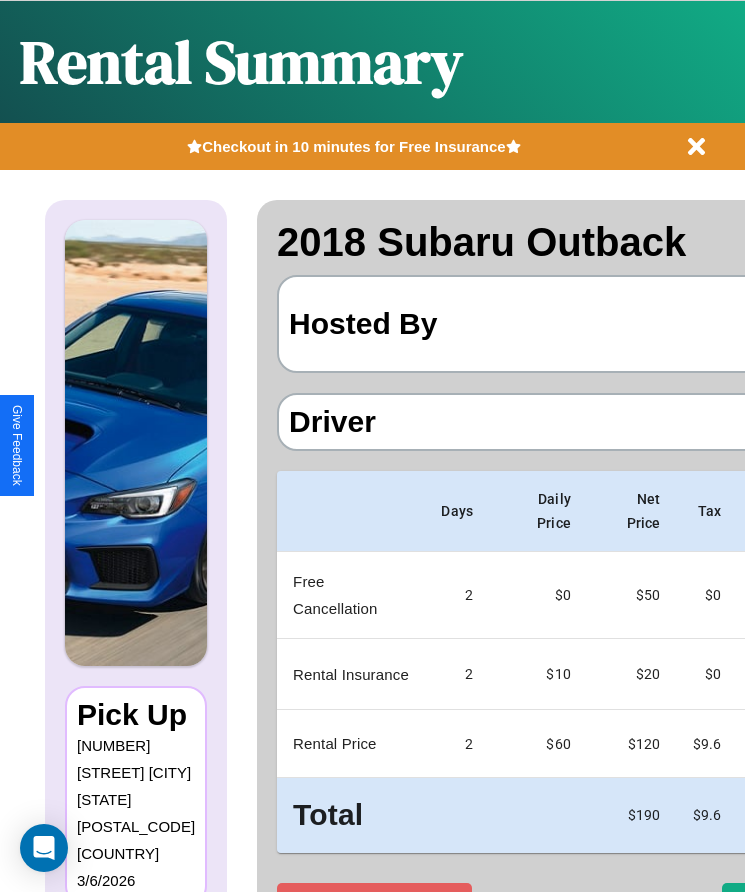 scroll, scrollTop: 0, scrollLeft: 118, axis: horizontal 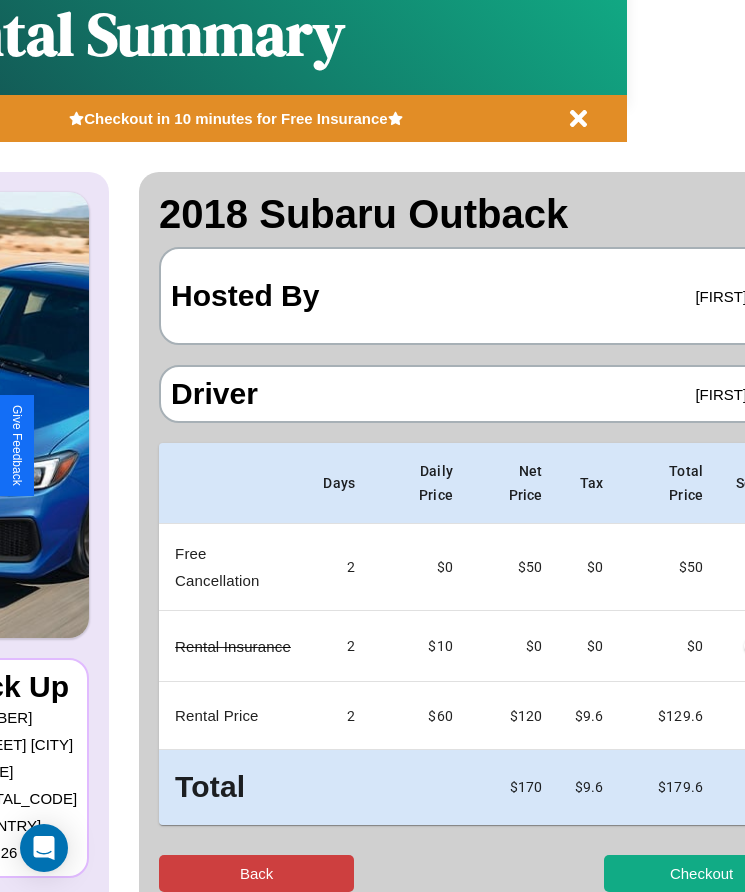 click on "Back" at bounding box center [256, 873] 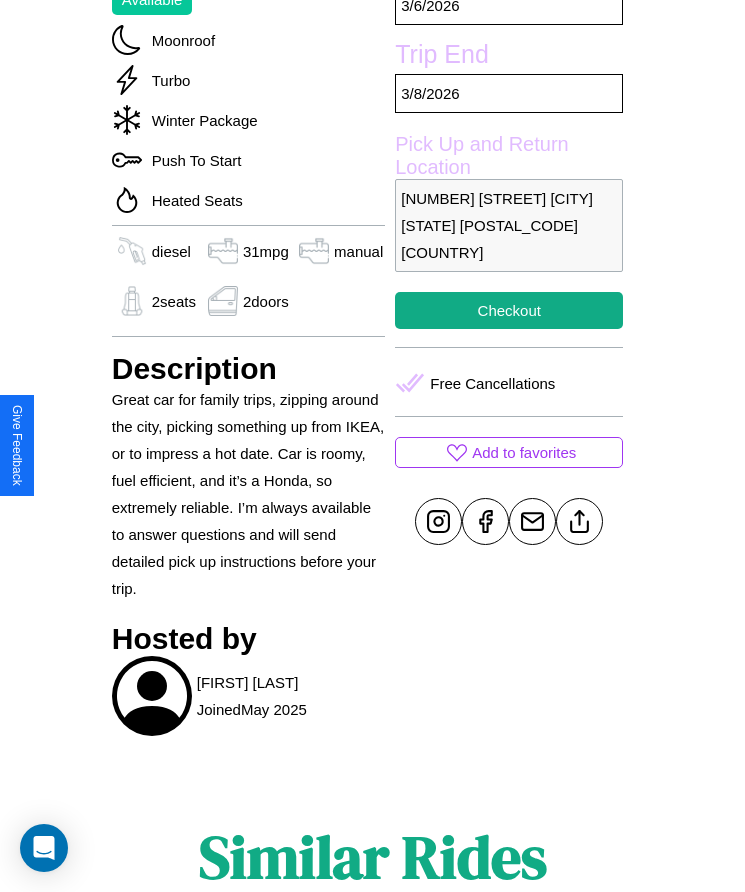 scroll, scrollTop: 724, scrollLeft: 0, axis: vertical 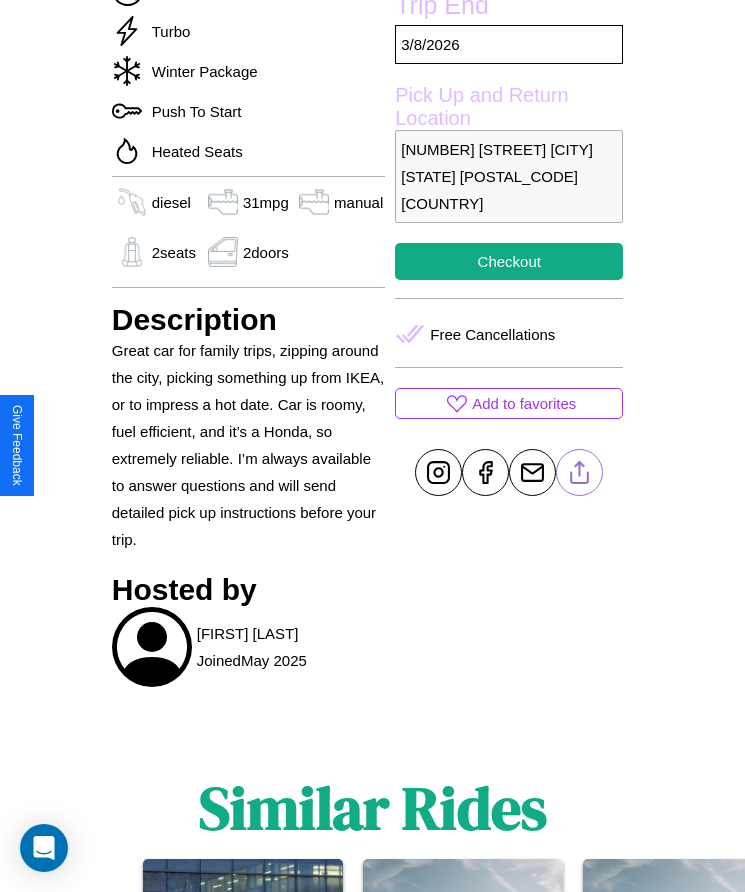 click 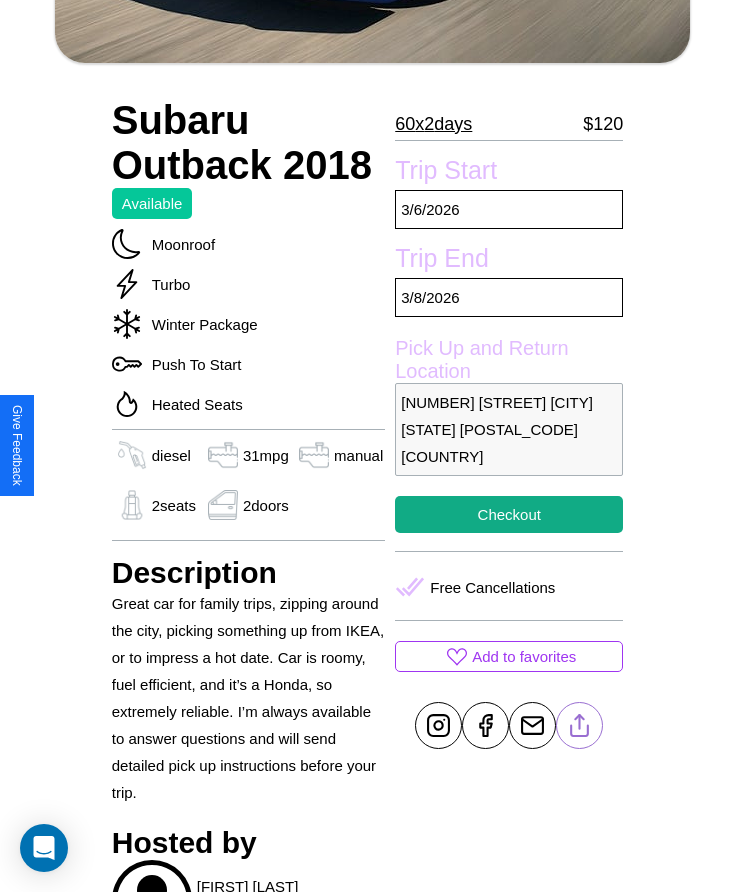 scroll, scrollTop: 441, scrollLeft: 0, axis: vertical 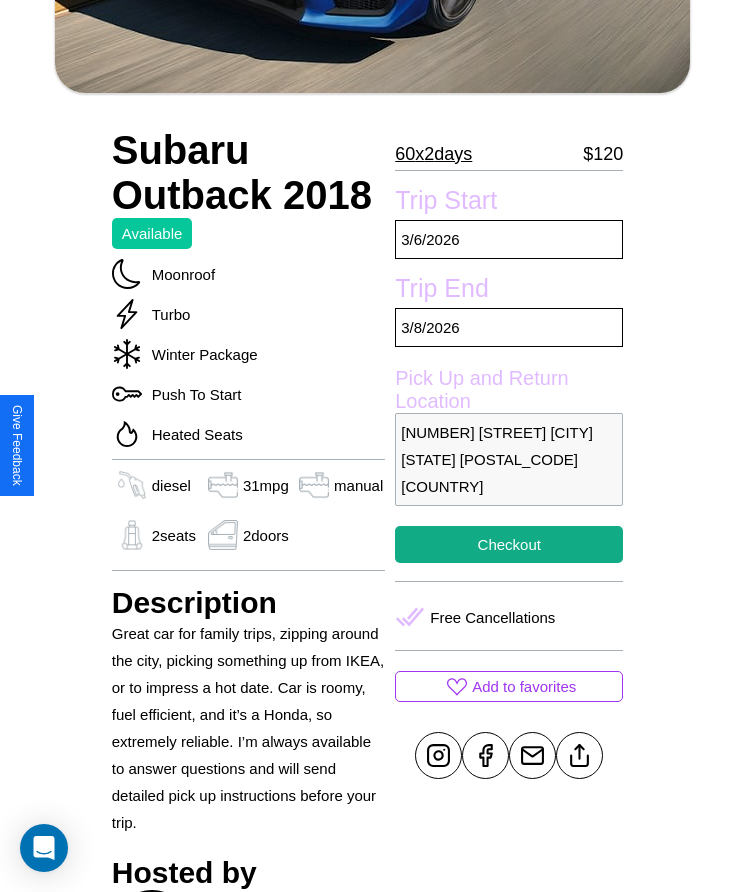 click on "6991 Oak Street  Denver Colorado 32116 United States" at bounding box center (509, 459) 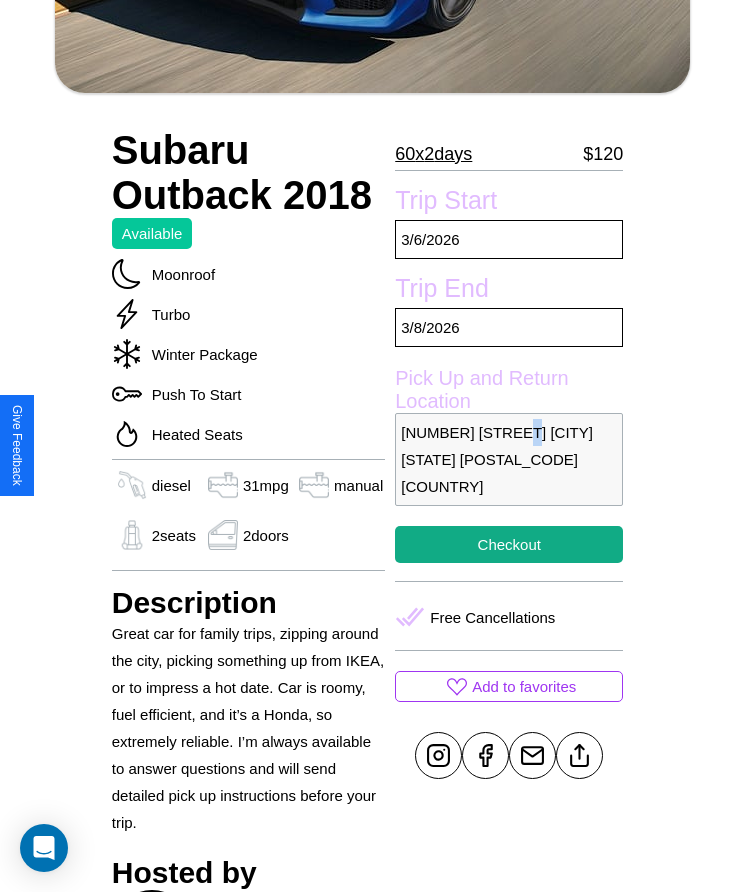 click on "6991 Oak Street  Denver Colorado 32116 United States" at bounding box center [509, 459] 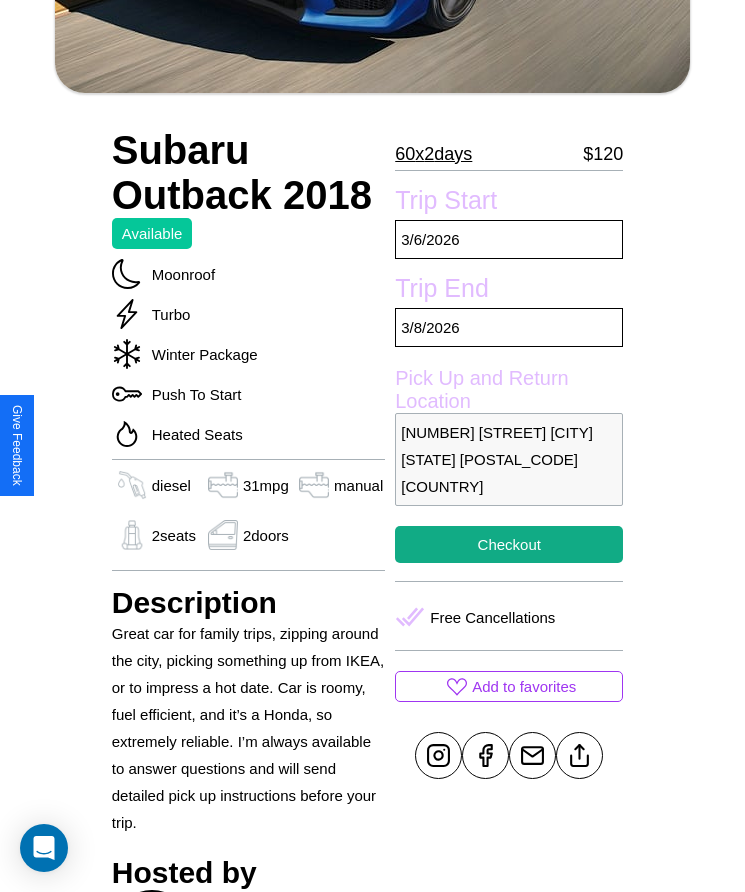 click on "6991 Oak Street  Denver Colorado 32116 United States" at bounding box center (509, 459) 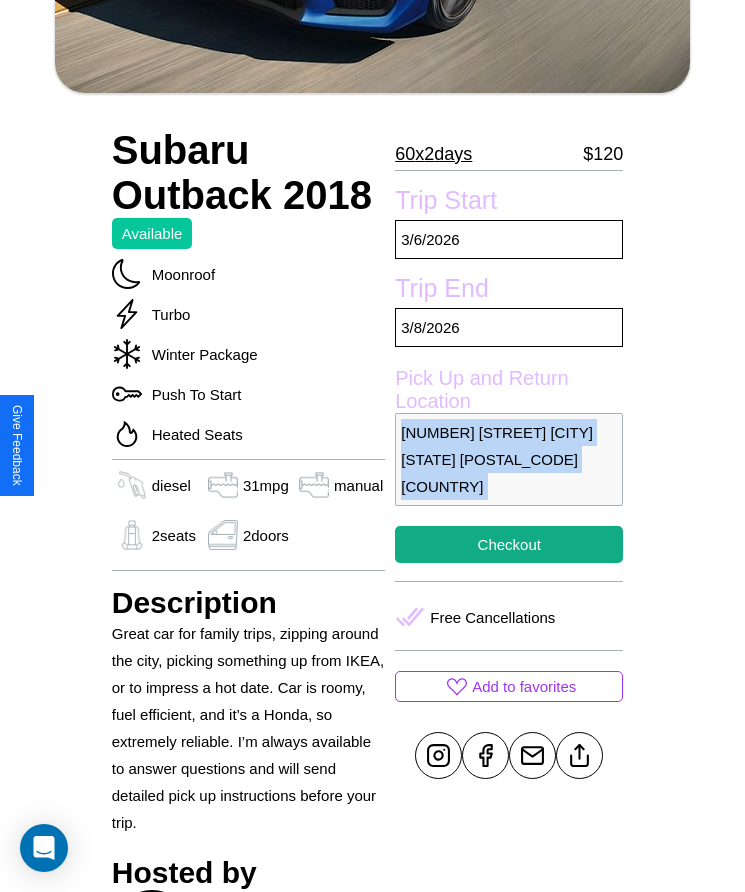 click on "6991 Oak Street  Denver Colorado 32116 United States" at bounding box center (509, 459) 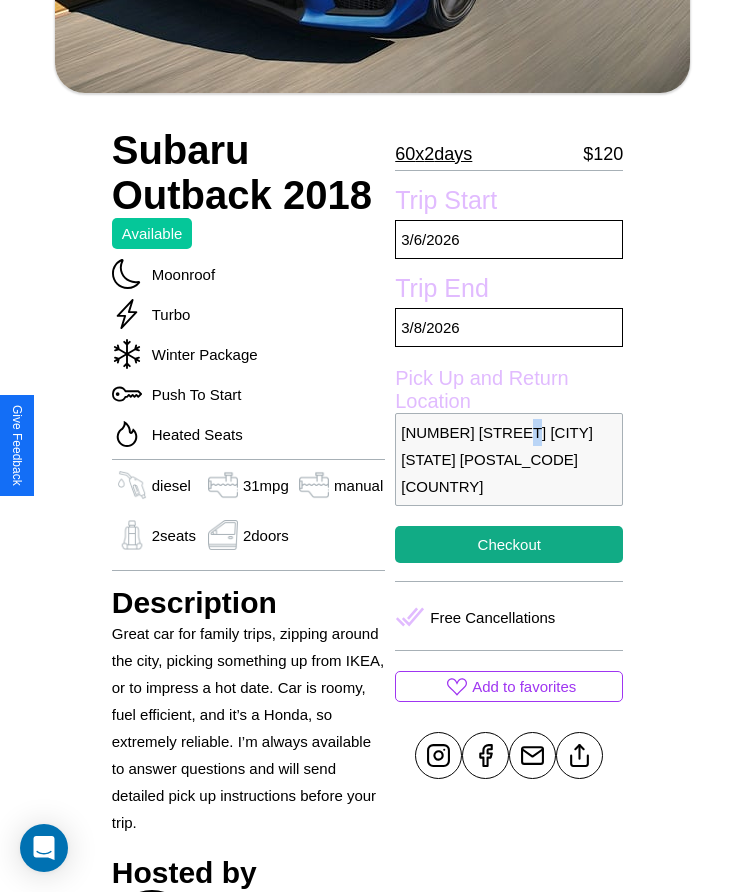 click on "6991 Oak Street  Denver Colorado 32116 United States" at bounding box center (509, 459) 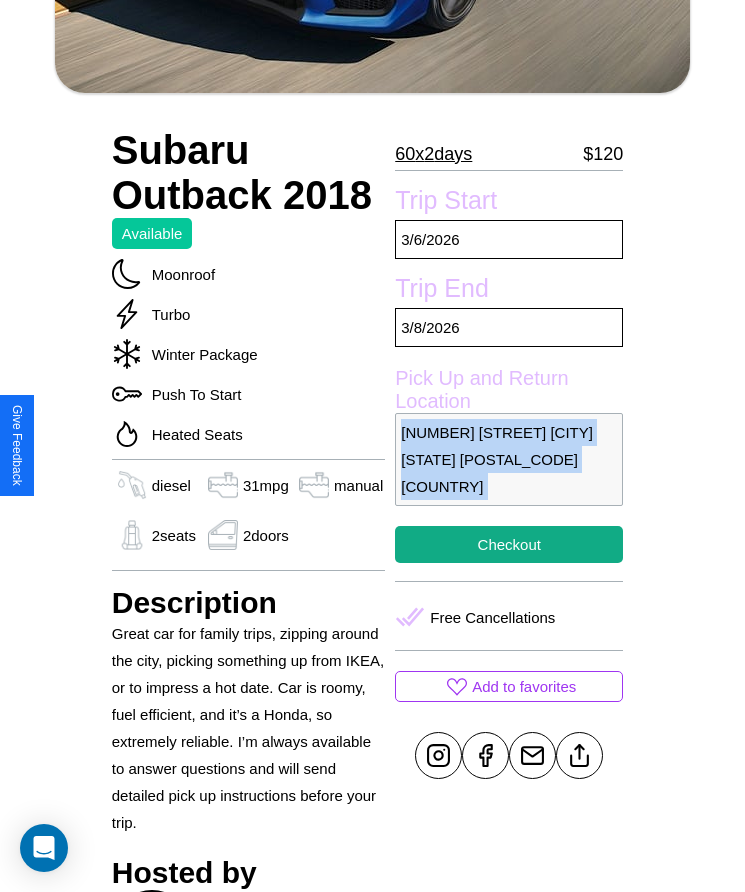 click on "6991 Oak Street  Denver Colorado 32116 United States" at bounding box center (509, 459) 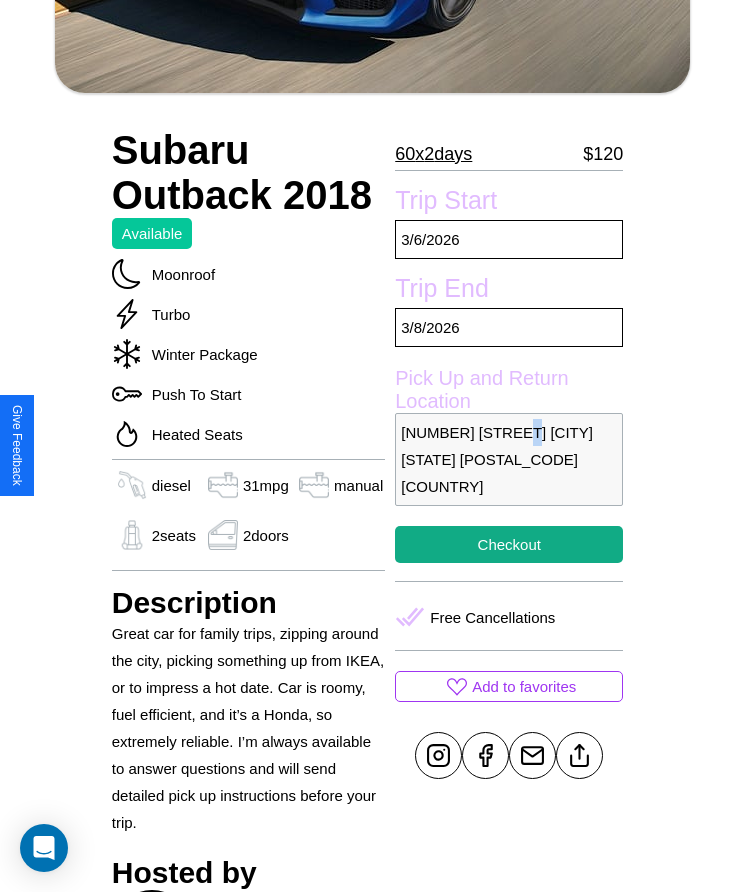 click on "6991 Oak Street  Denver Colorado 32116 United States" at bounding box center (509, 459) 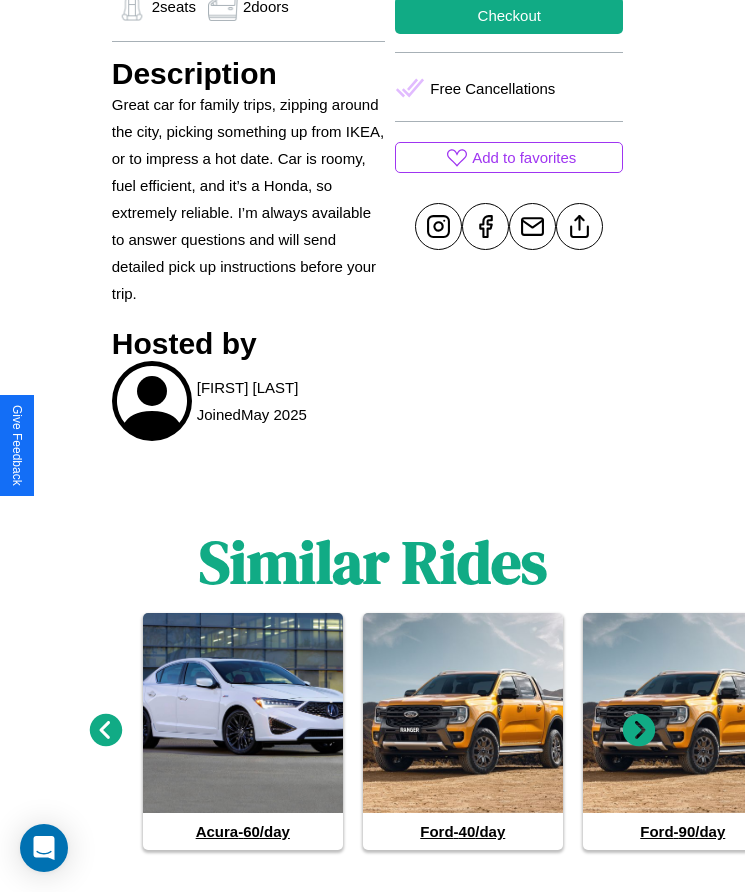scroll, scrollTop: 995, scrollLeft: 0, axis: vertical 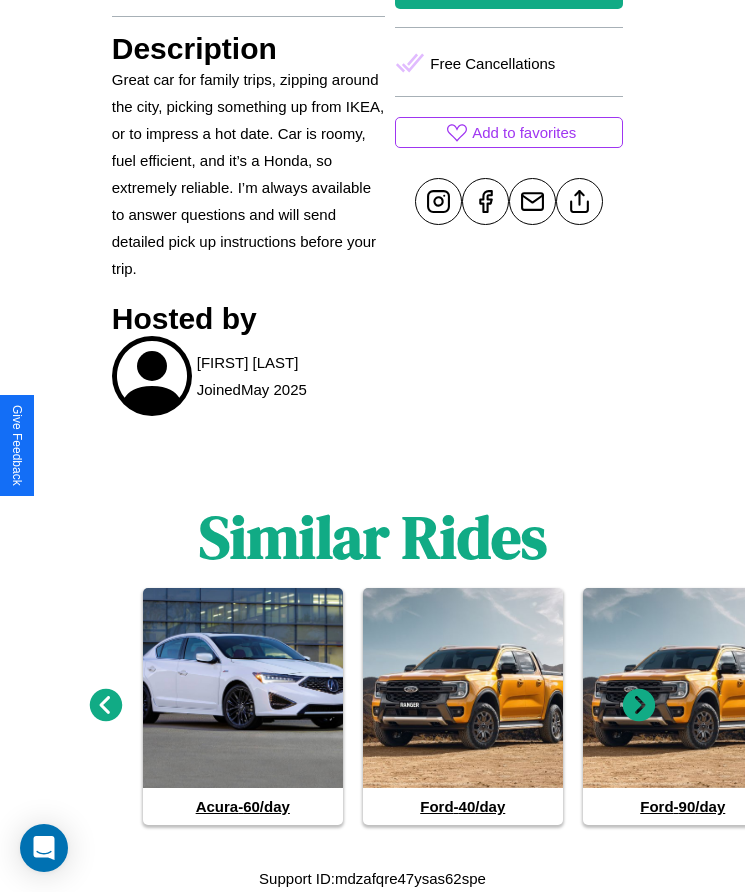 click 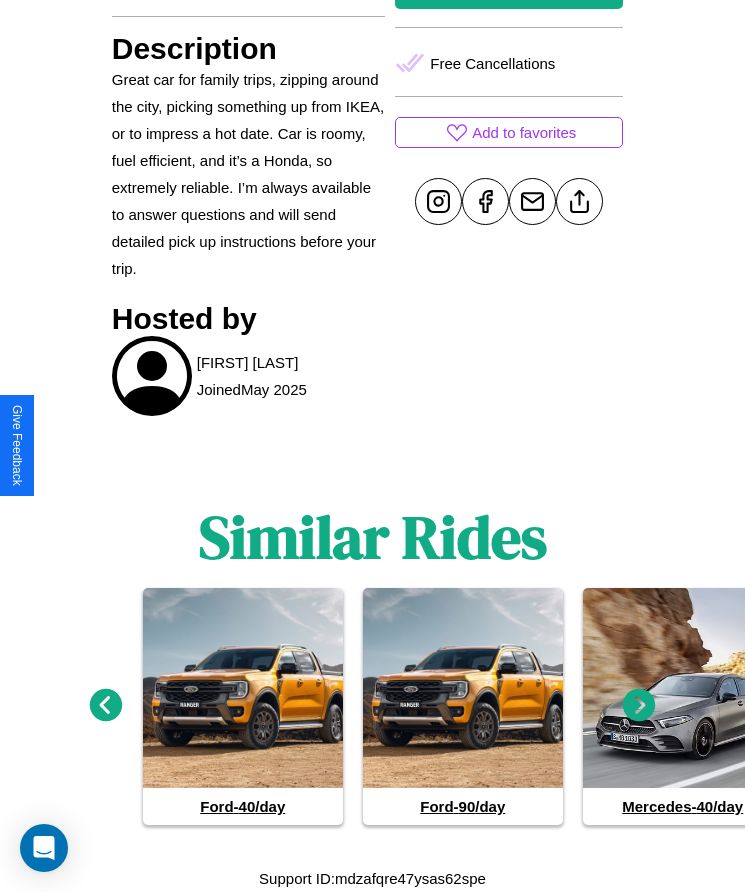 click 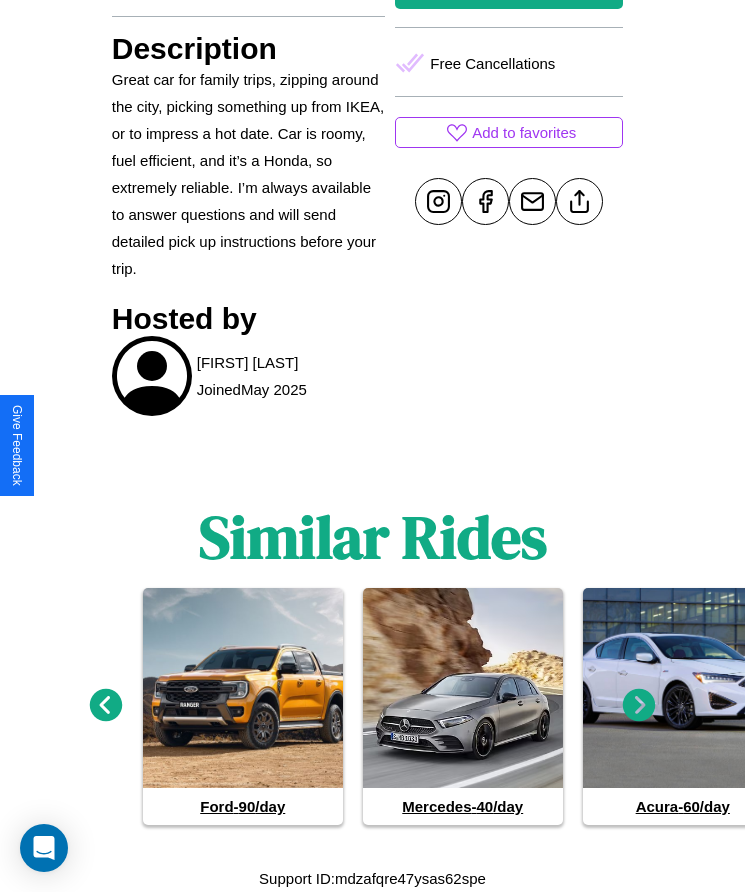 click 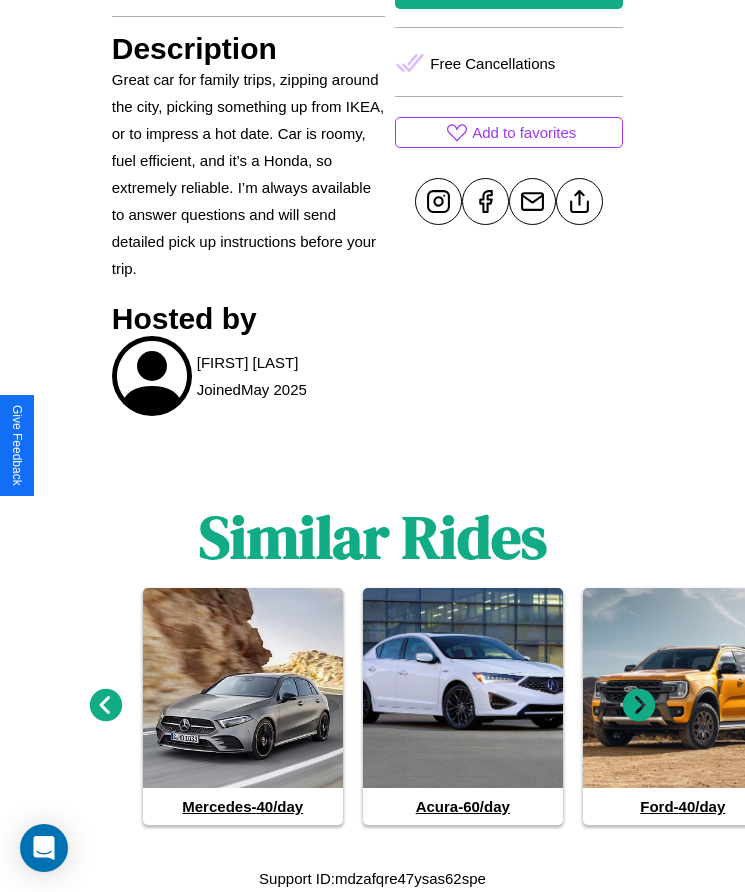 click 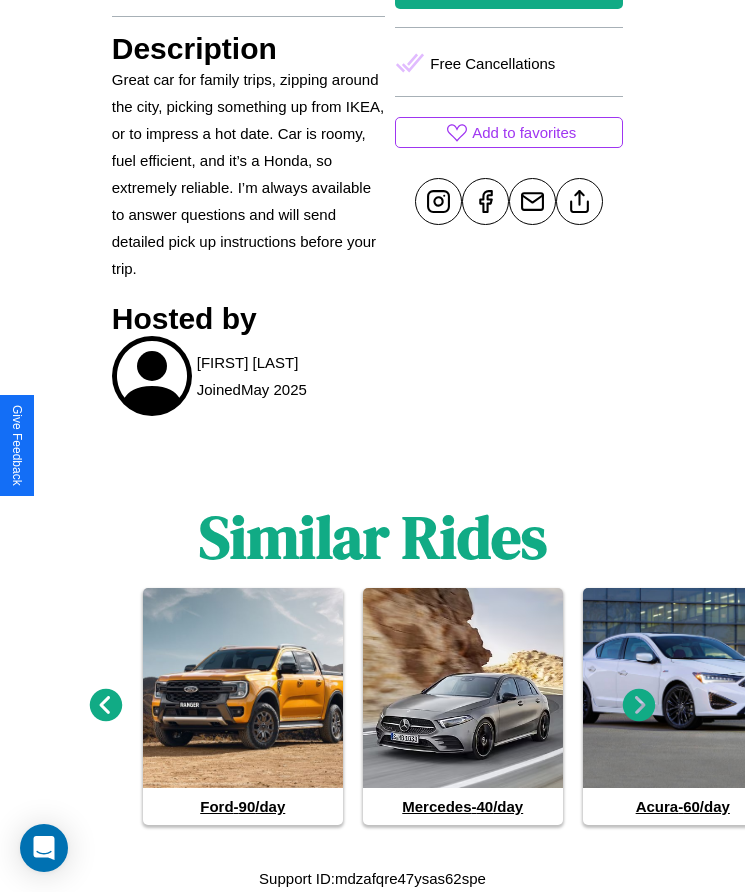 click 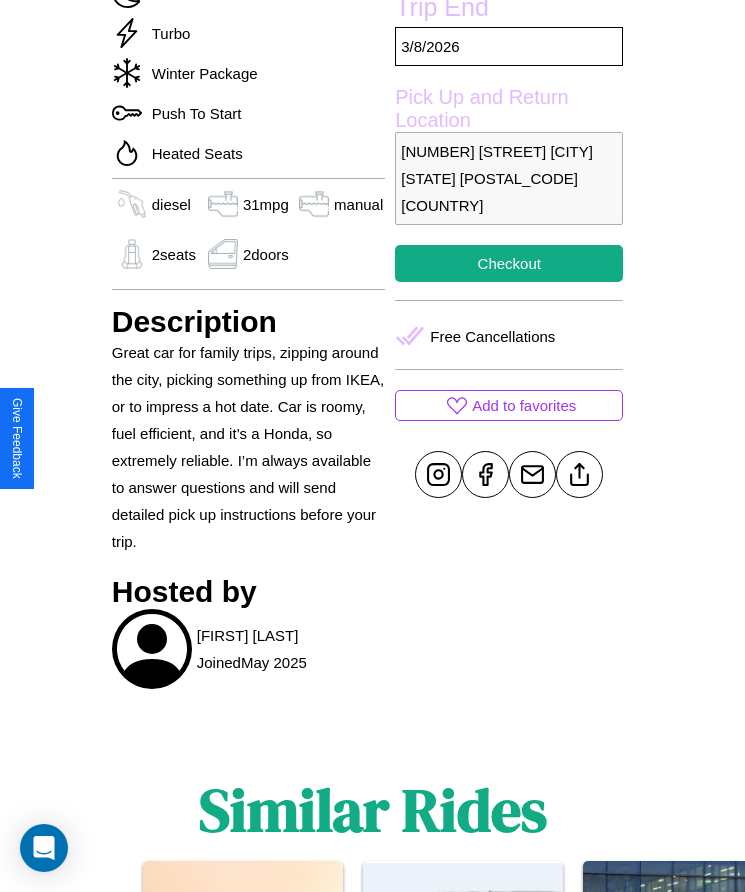 scroll, scrollTop: 724, scrollLeft: 0, axis: vertical 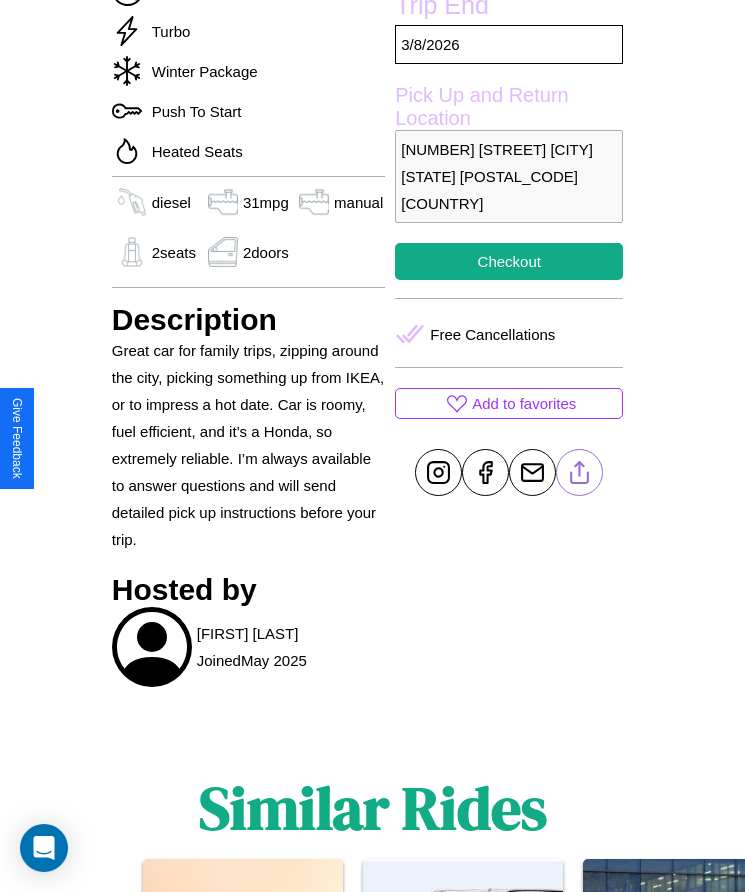 click 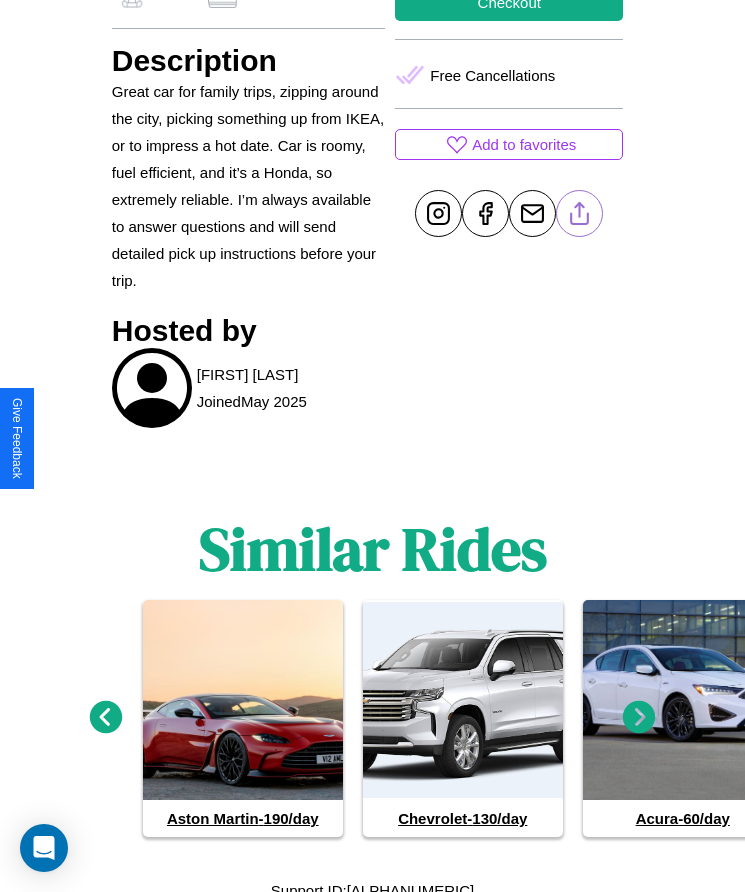 scroll, scrollTop: 995, scrollLeft: 0, axis: vertical 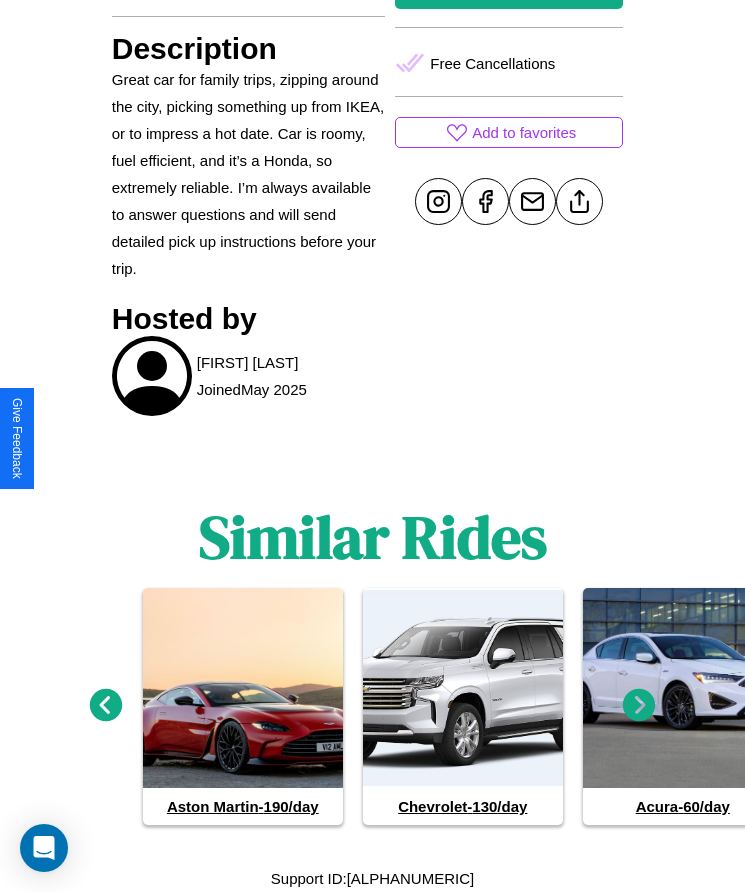 click 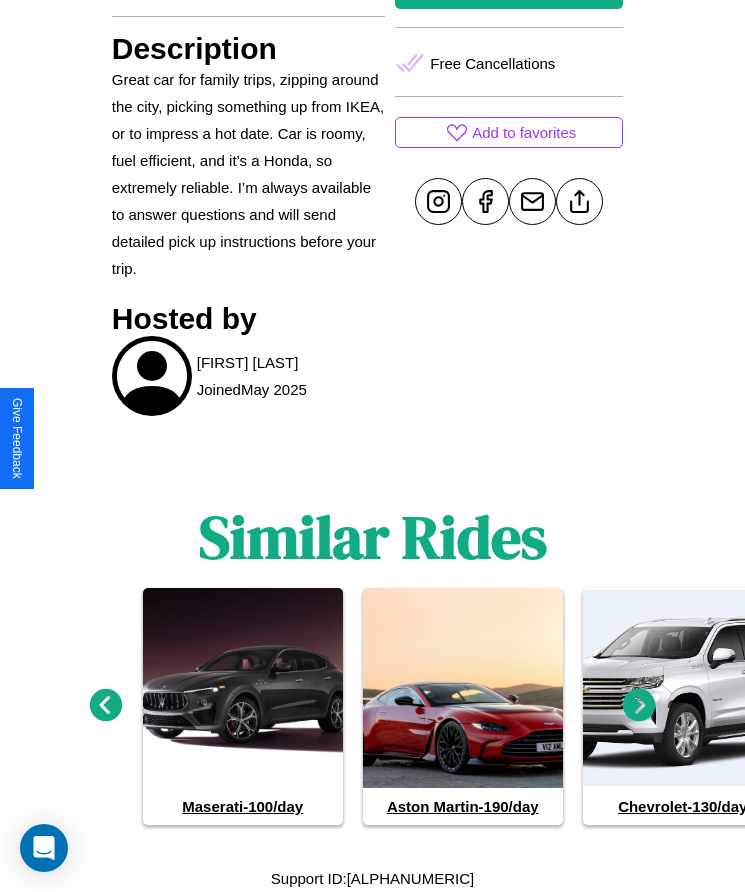 click 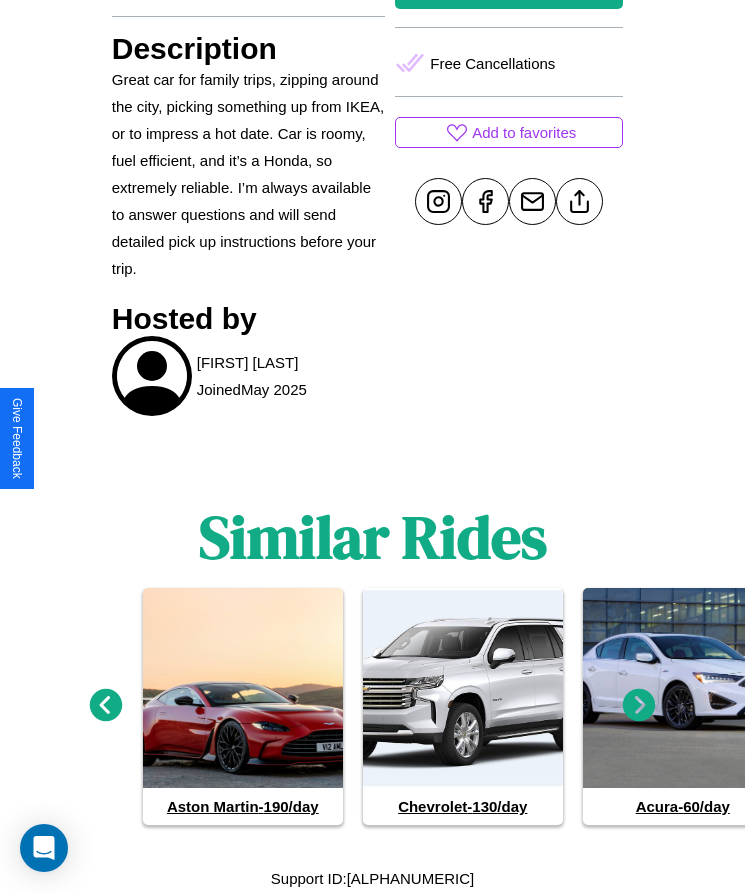 click 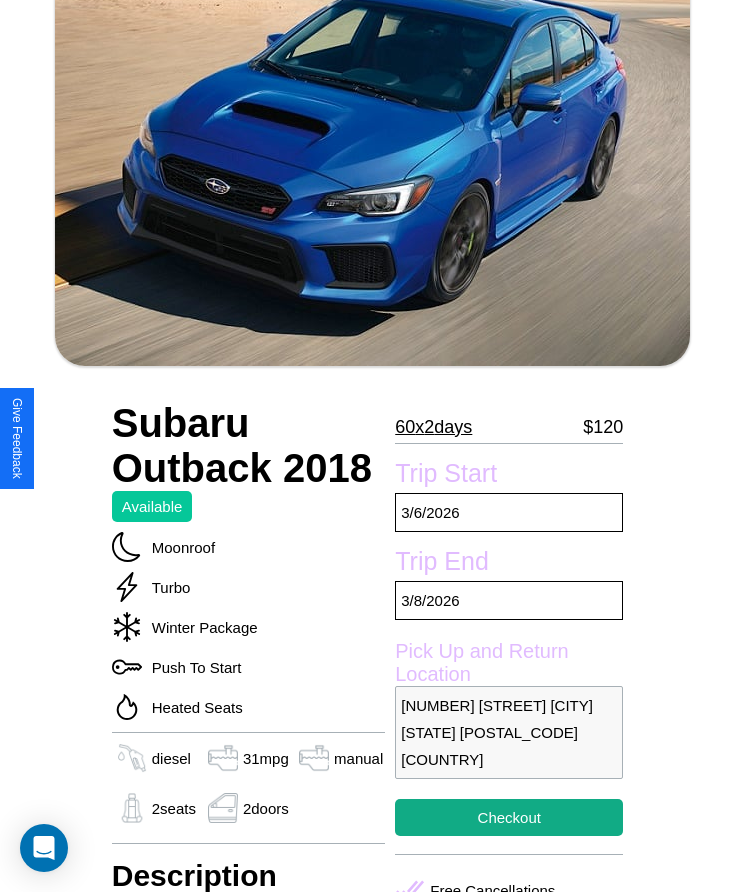 scroll, scrollTop: 149, scrollLeft: 0, axis: vertical 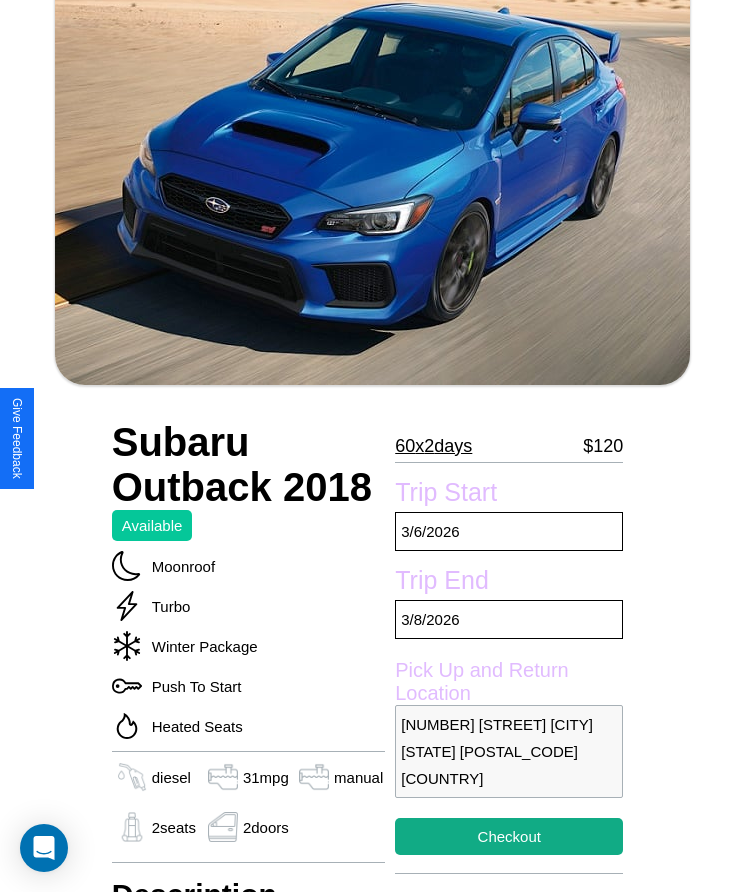 click on "60  x  2  days" at bounding box center [433, 446] 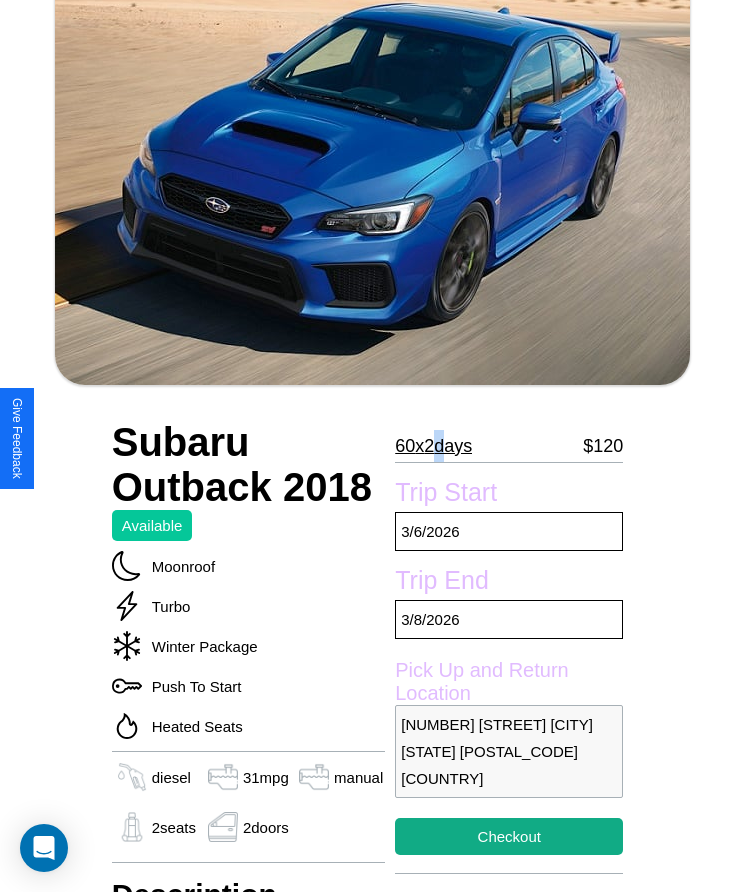 click on "60  x  2  days" at bounding box center (433, 446) 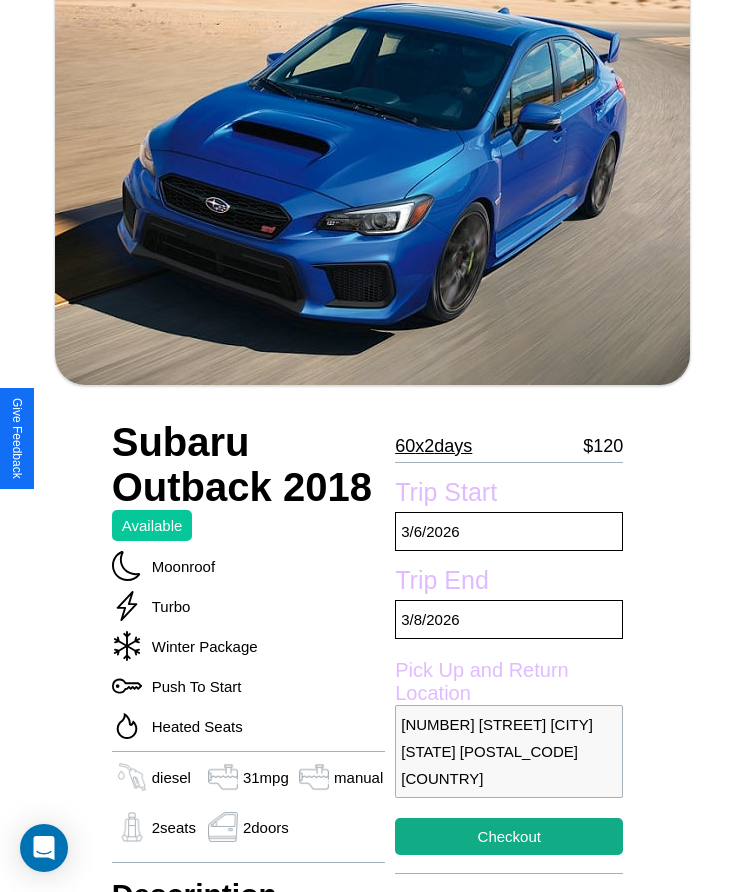 click on "60  x  2  days" at bounding box center [433, 446] 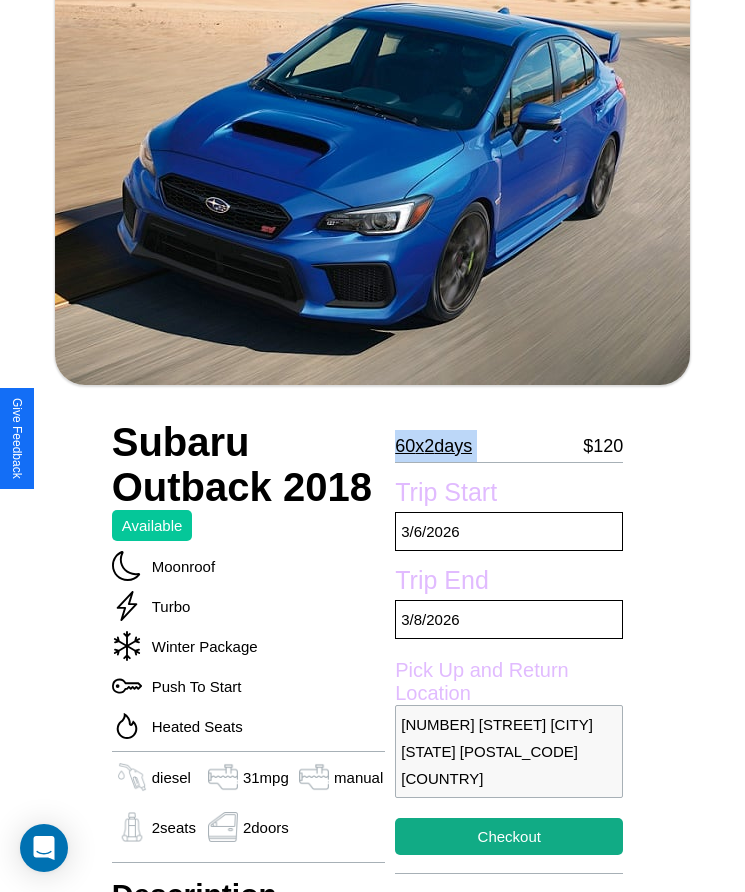 click on "60  x  2  days" at bounding box center [433, 446] 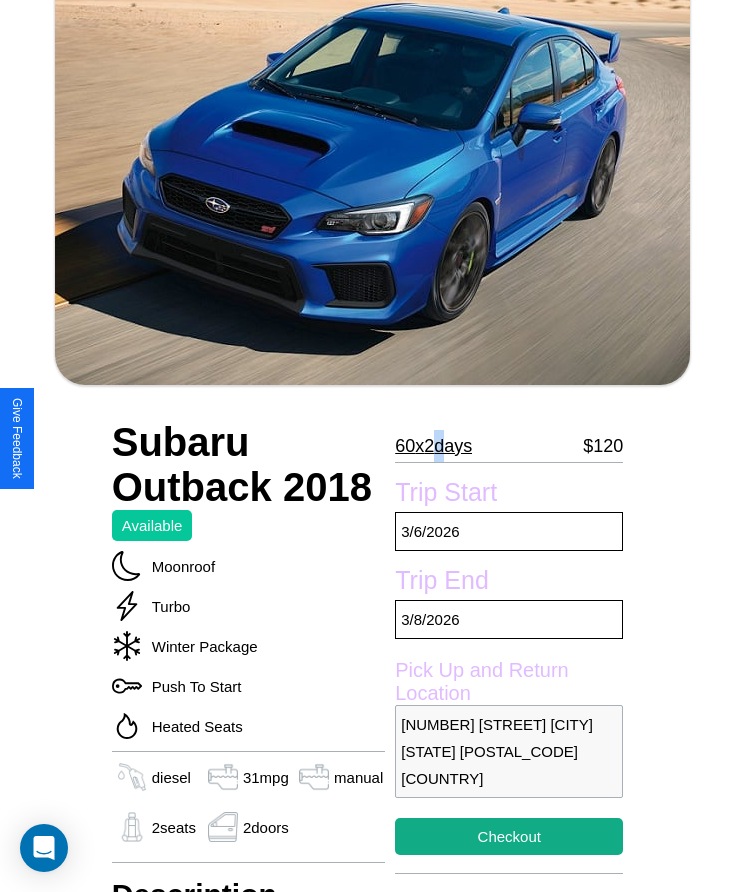 click on "60  x  2  days" at bounding box center (433, 446) 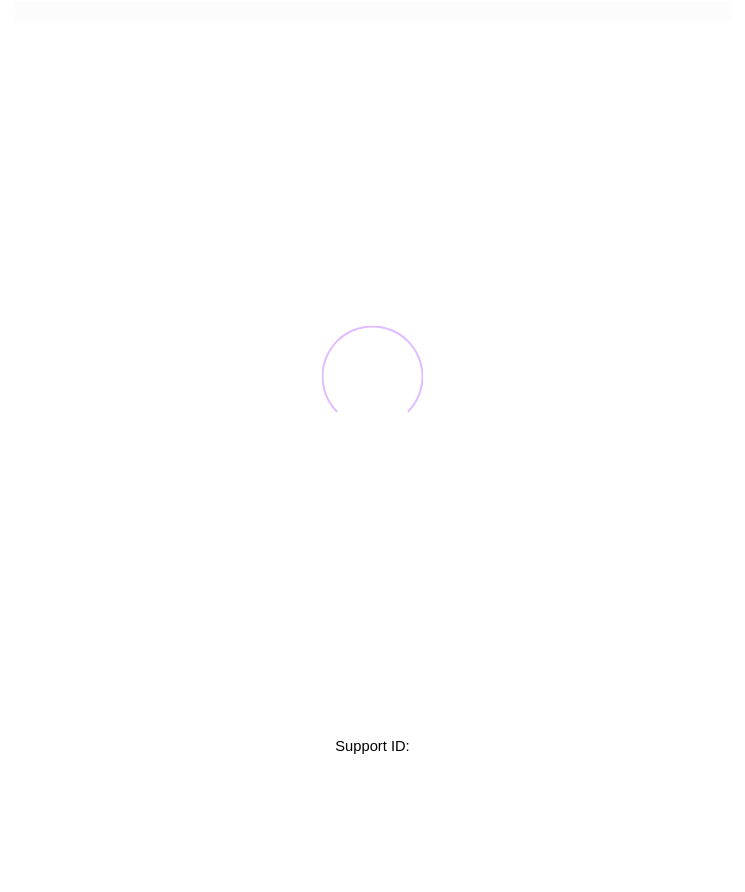 scroll, scrollTop: 0, scrollLeft: 0, axis: both 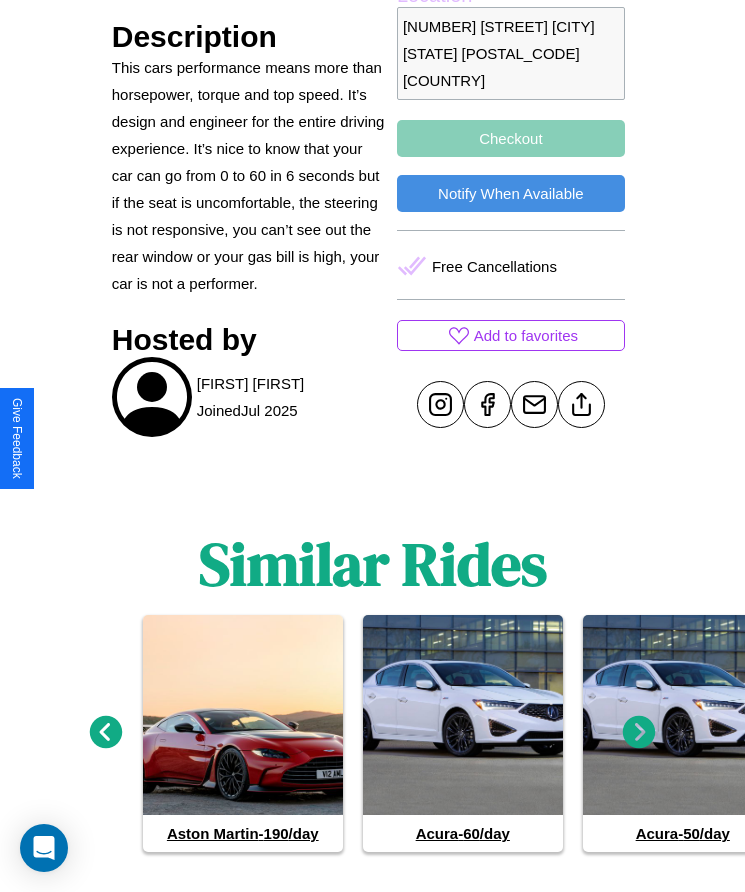 click 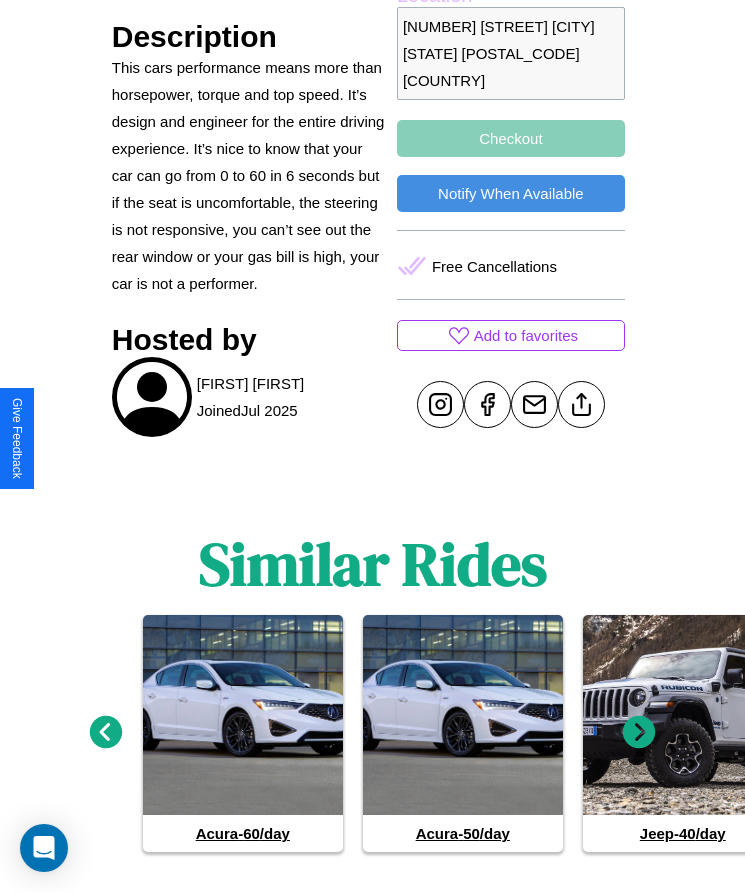 click 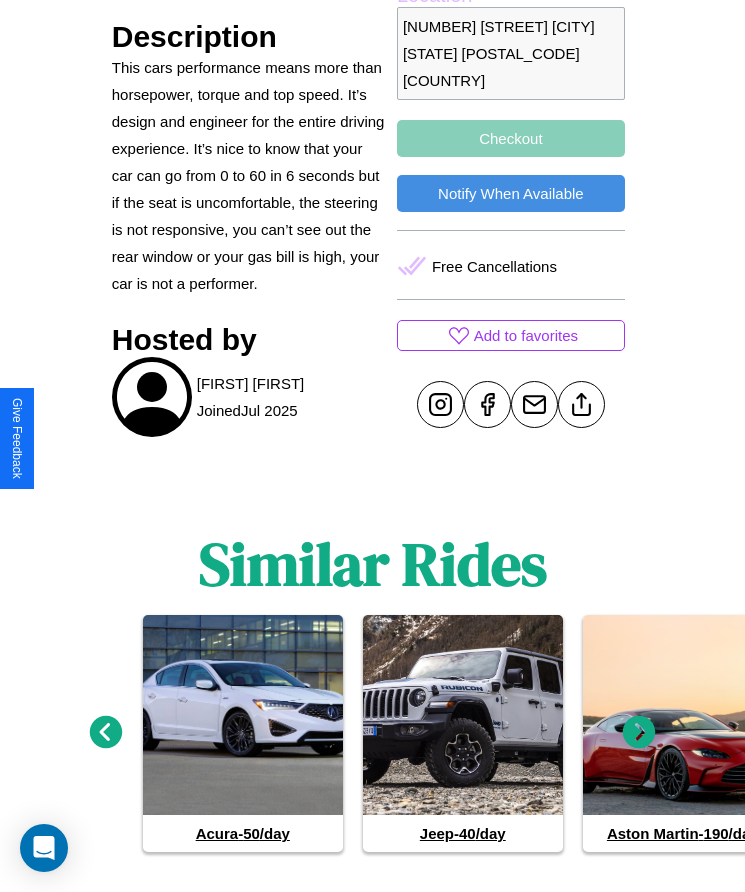 click 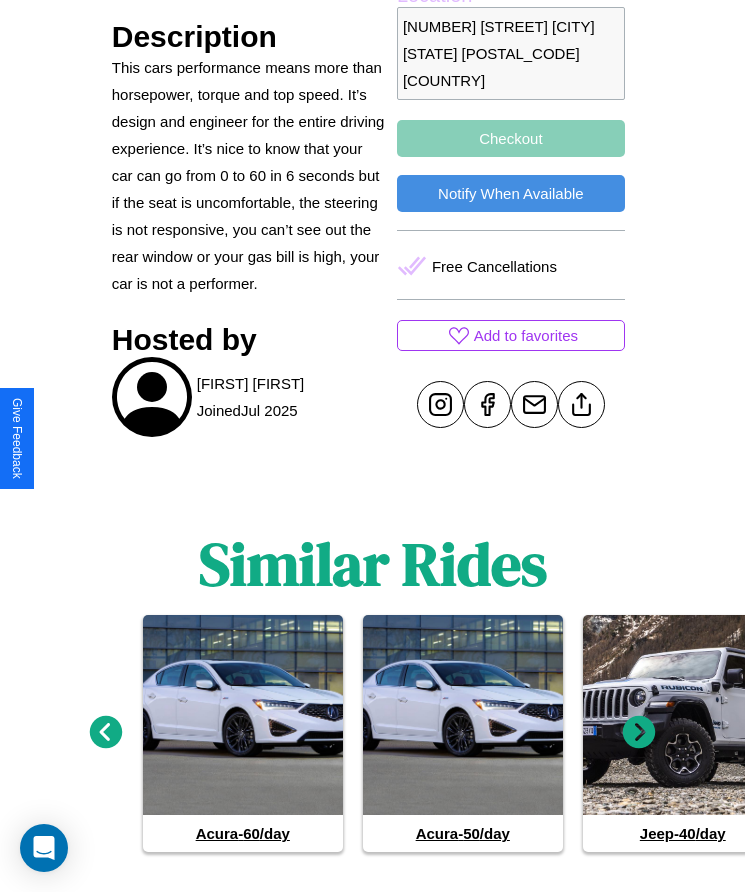 click 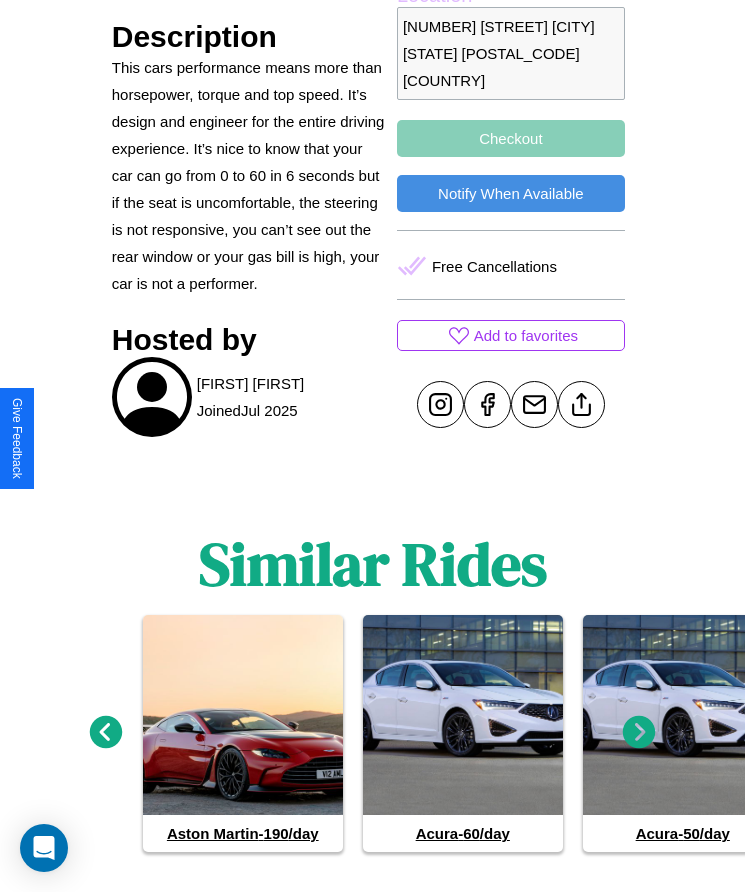 click 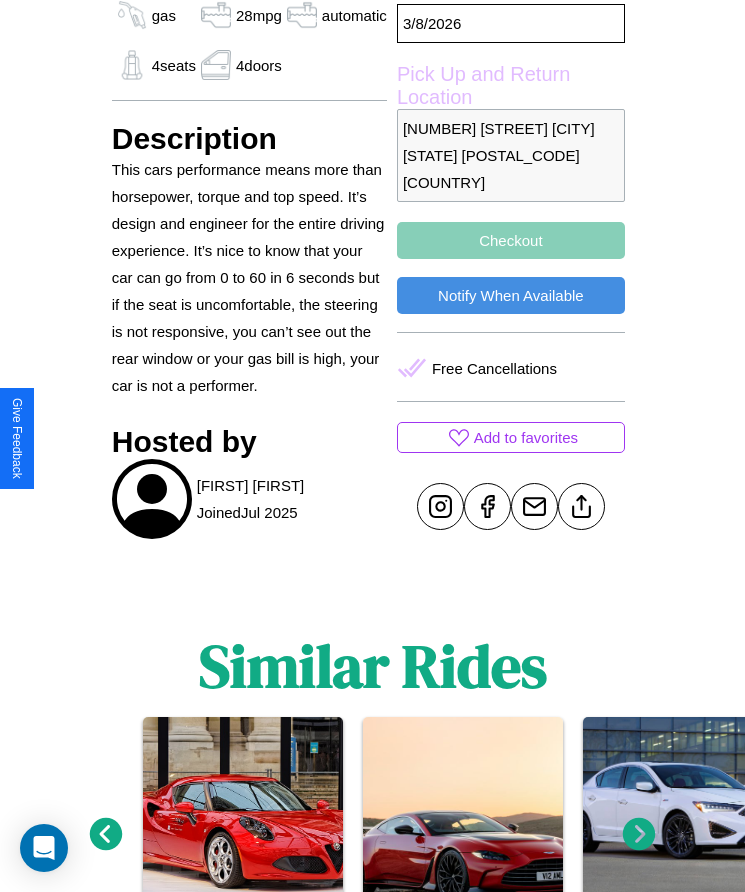 scroll, scrollTop: 464, scrollLeft: 0, axis: vertical 